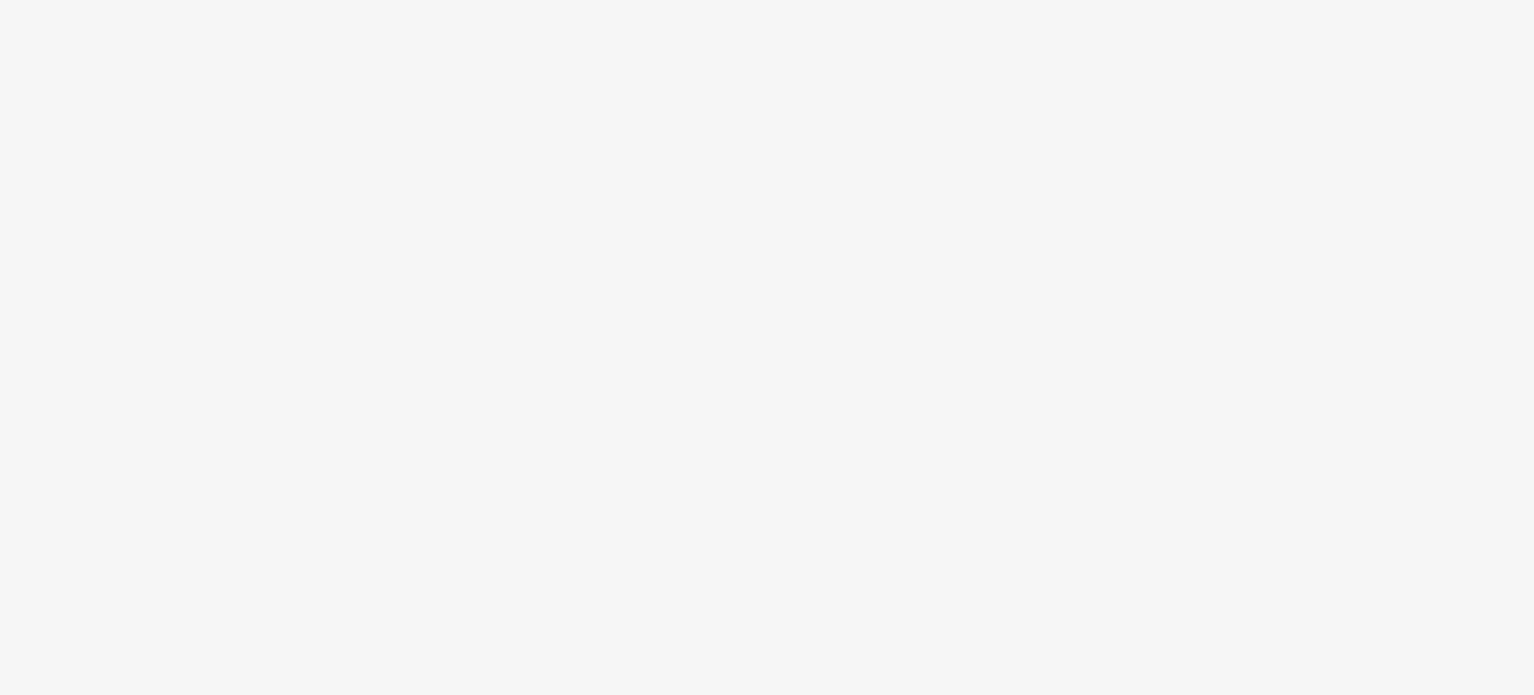 scroll, scrollTop: 0, scrollLeft: 0, axis: both 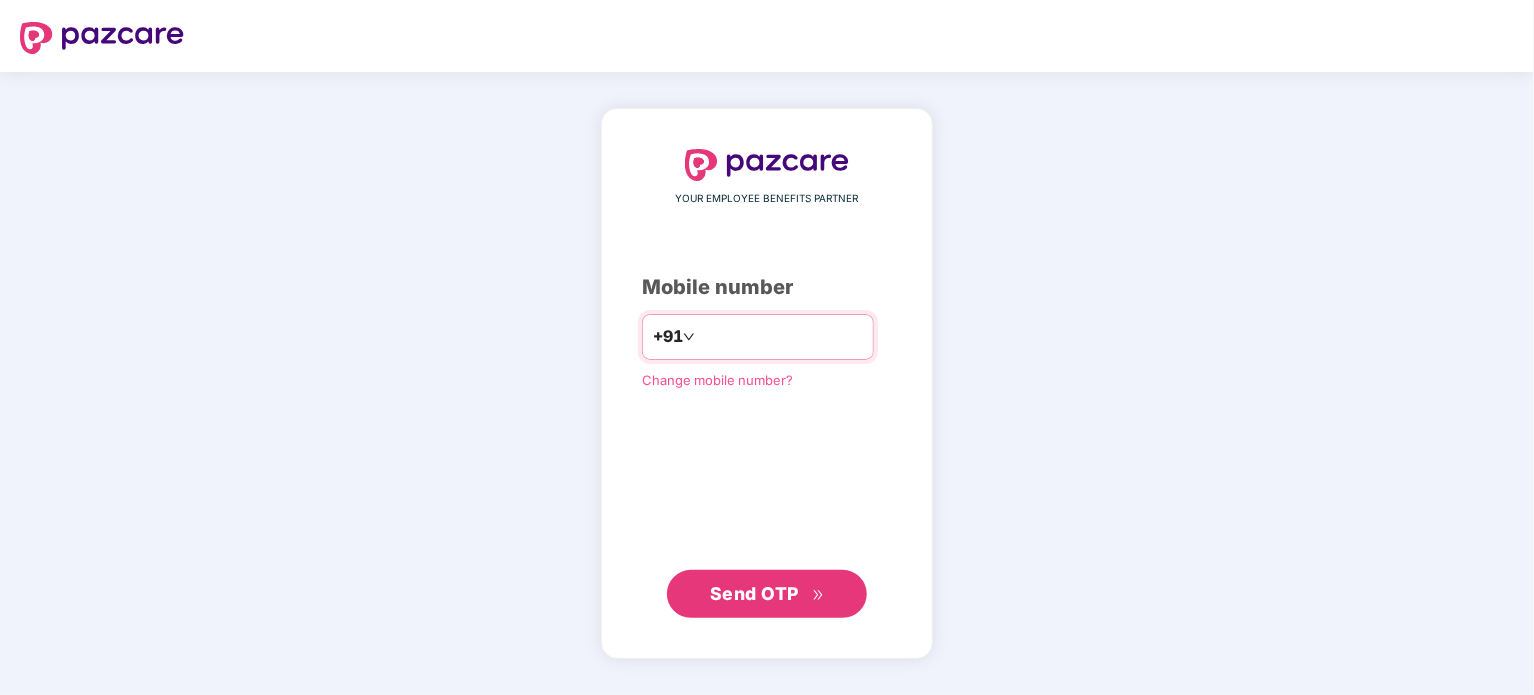 click at bounding box center [781, 337] 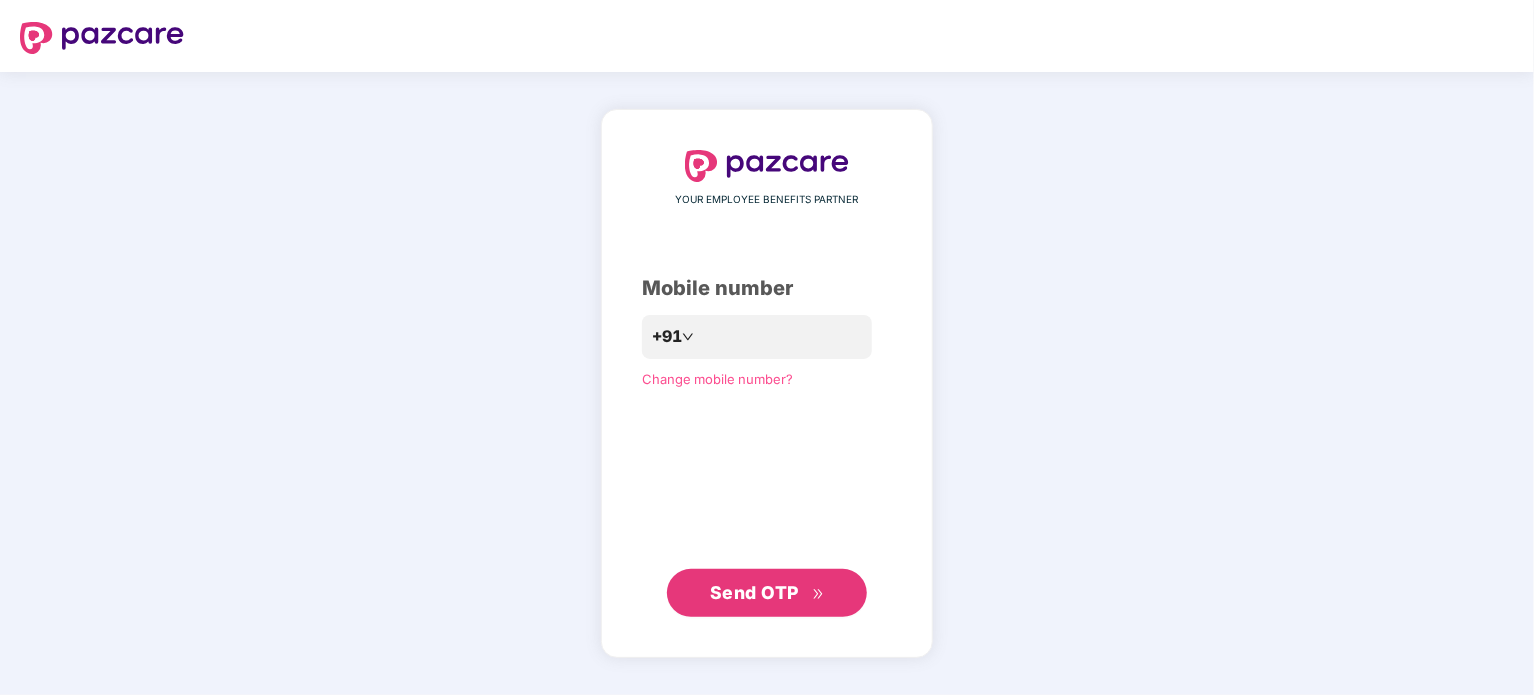 click on "Send OTP" at bounding box center [754, 592] 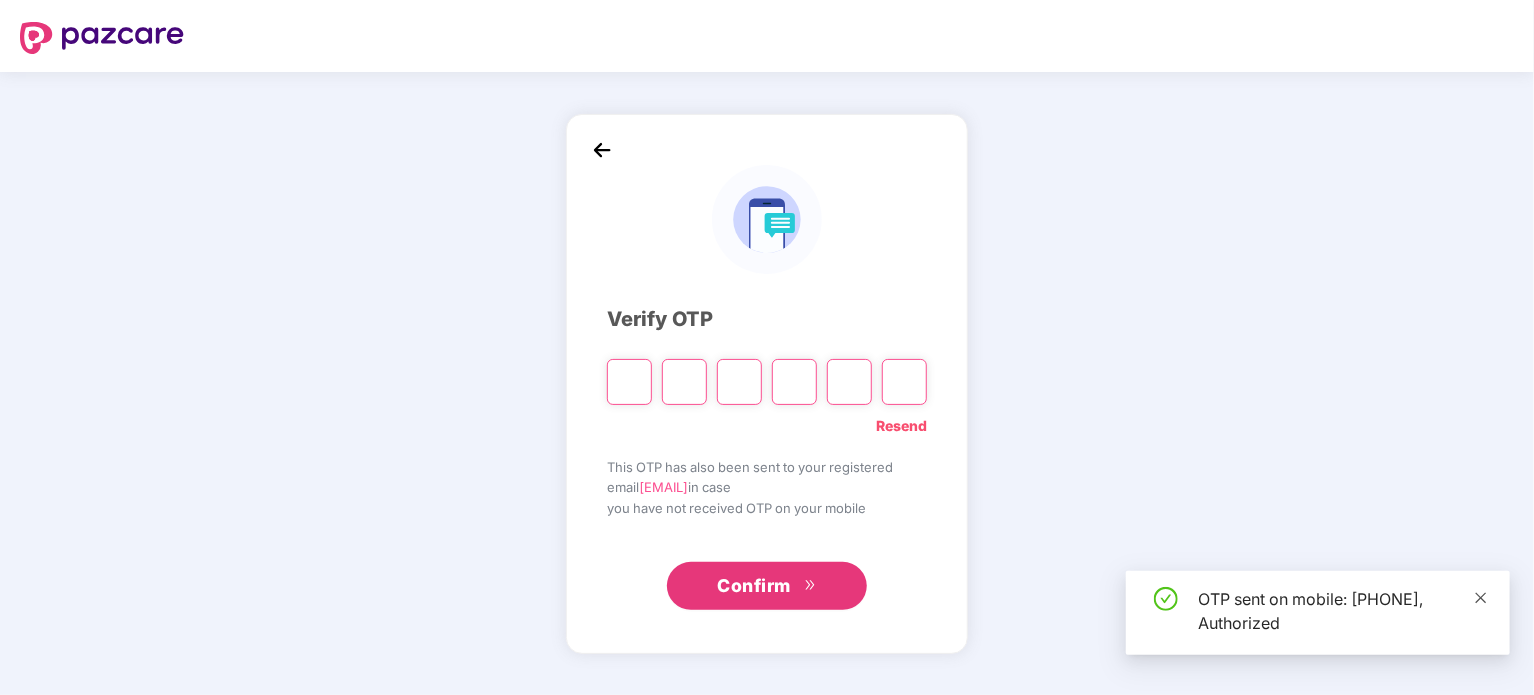 click 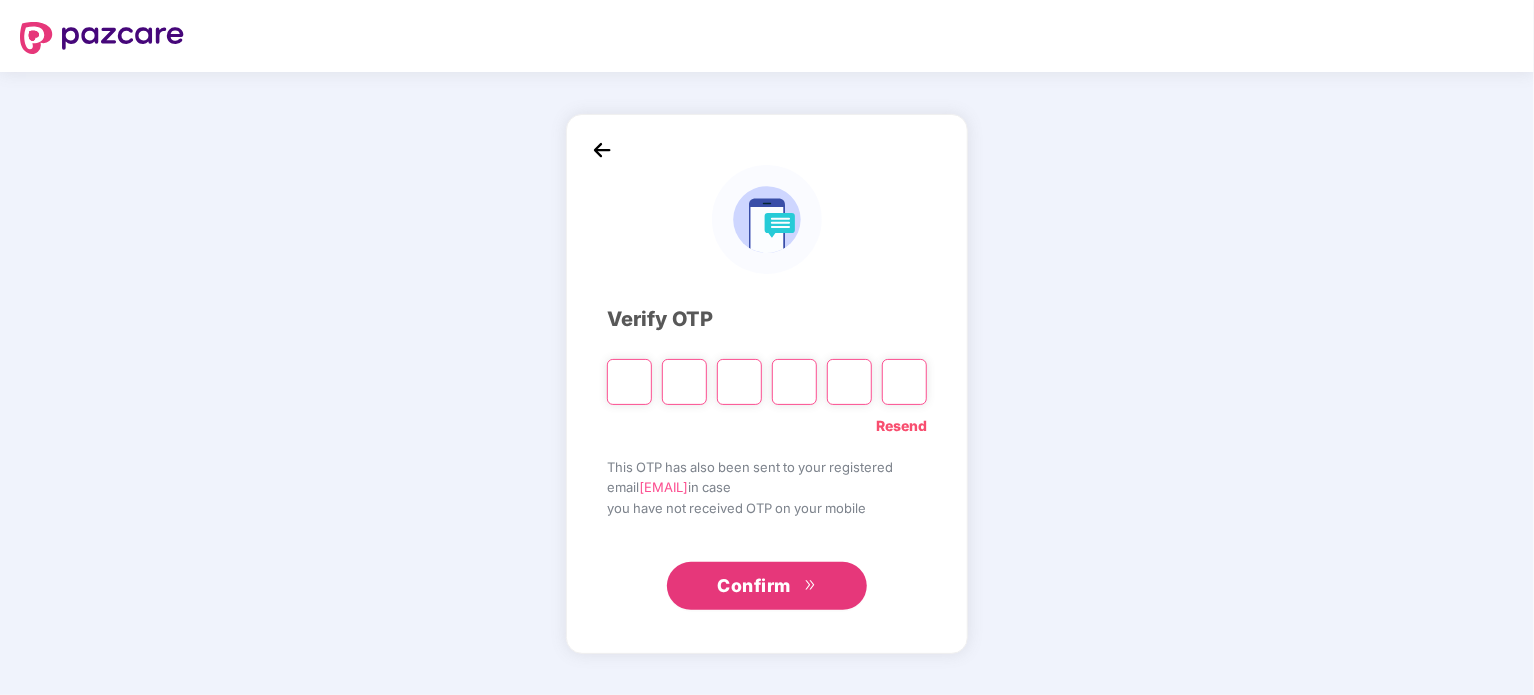 click at bounding box center [629, 382] 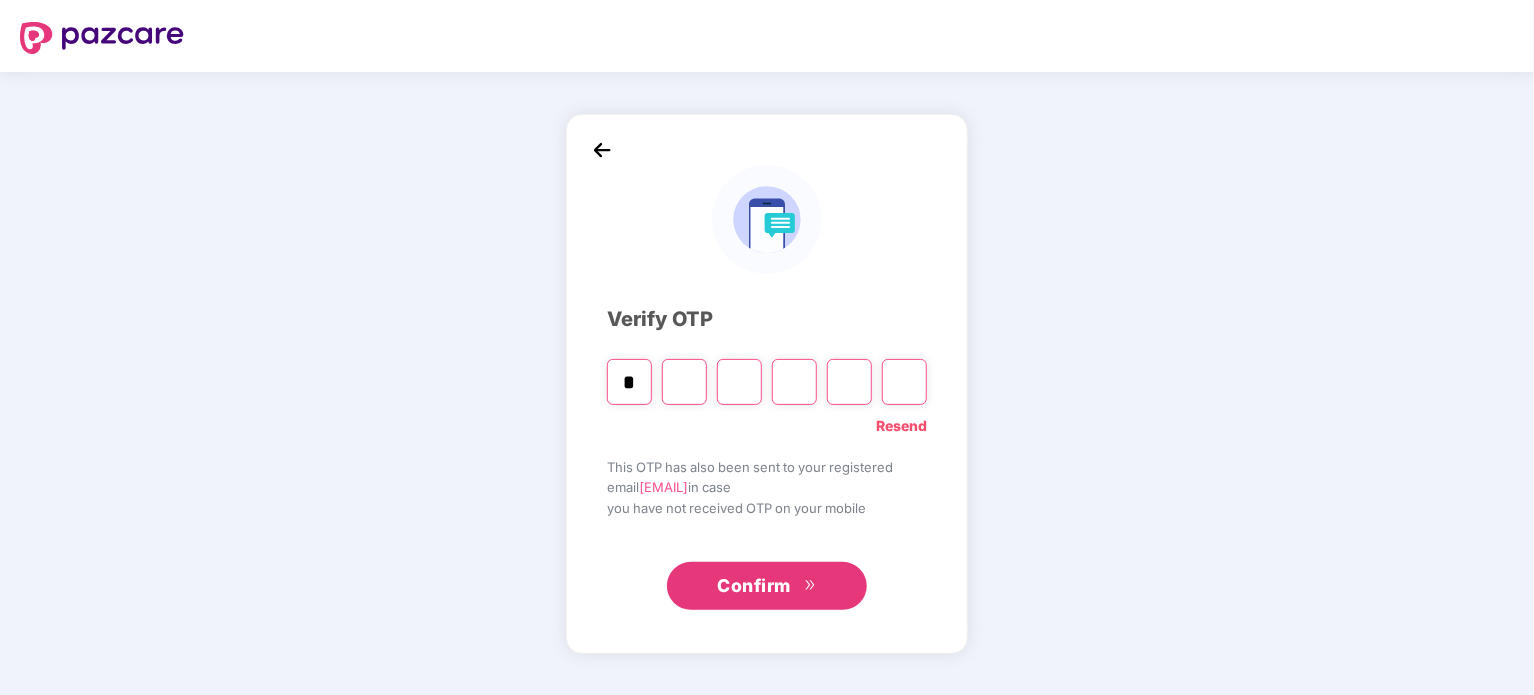 type on "*" 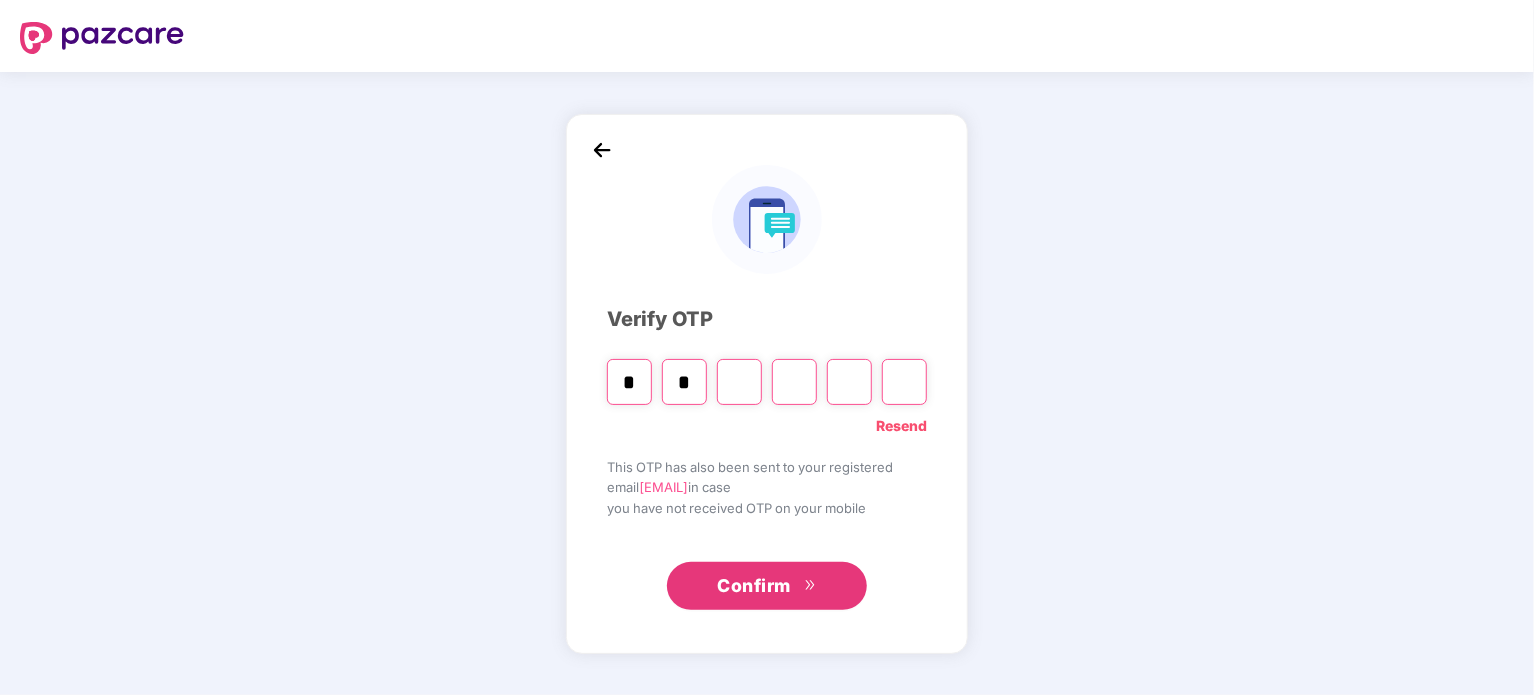 type on "*" 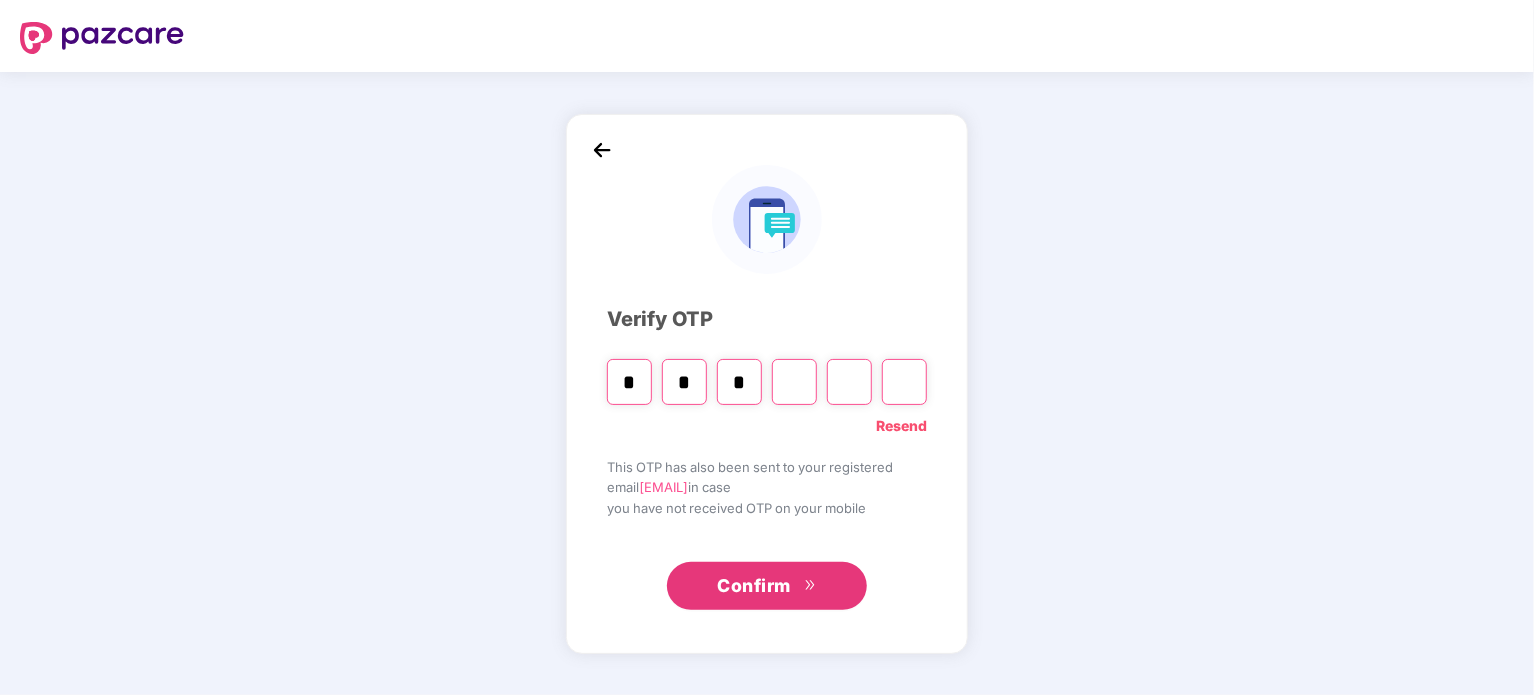 type on "*" 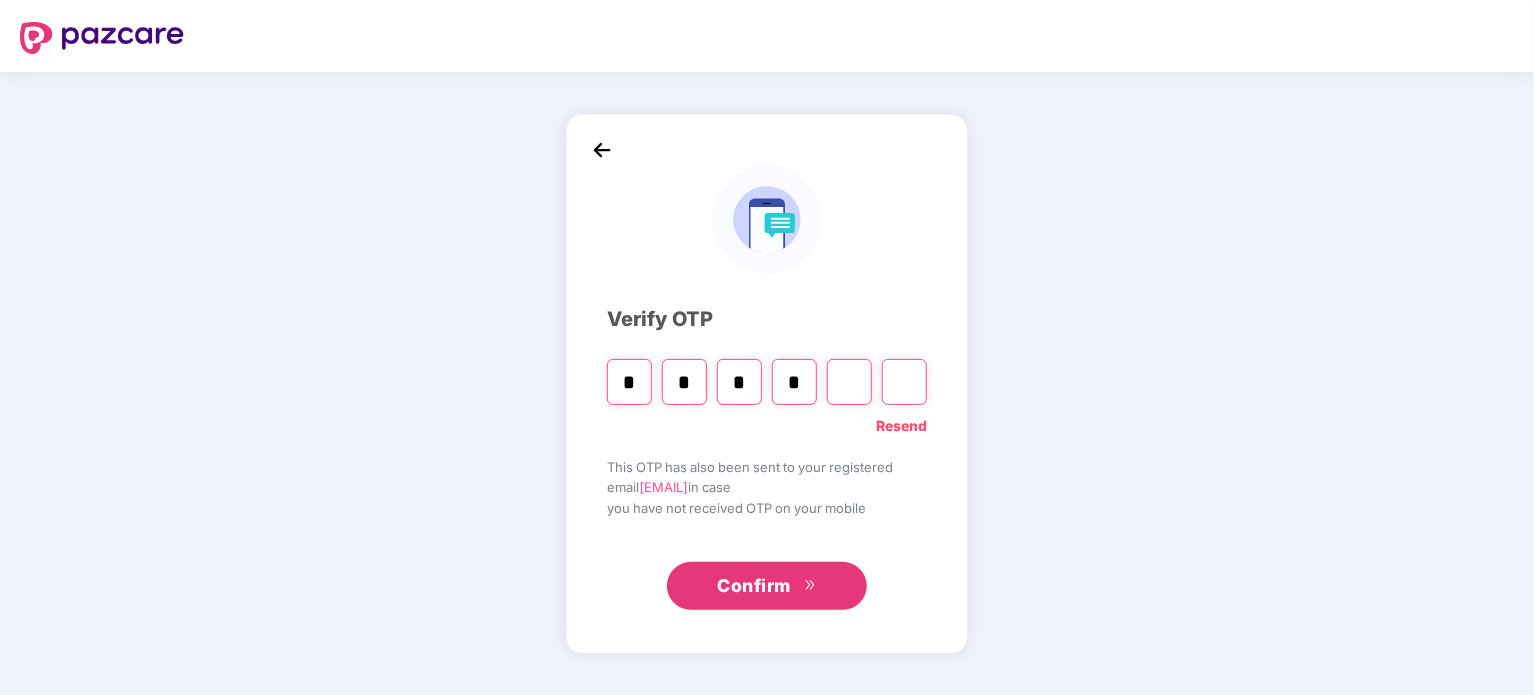 type on "*" 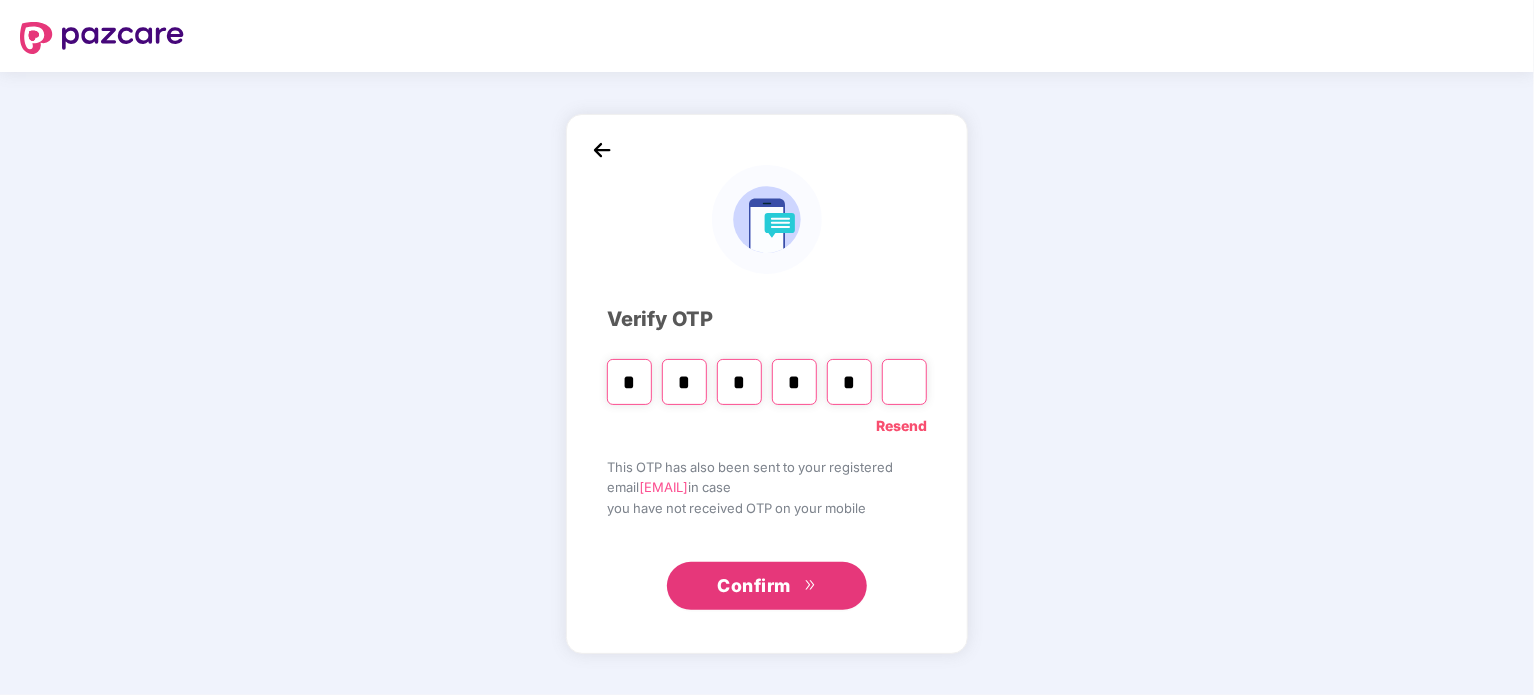 type on "*" 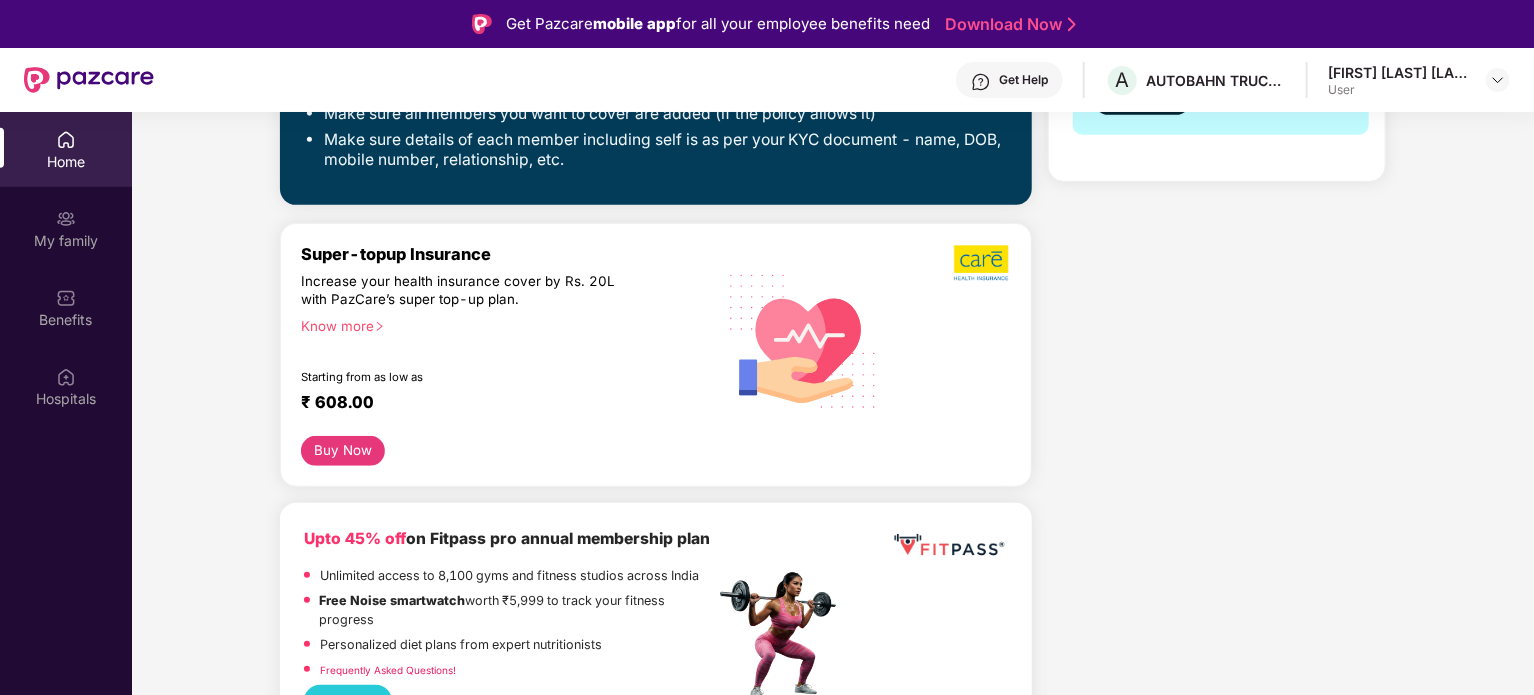 scroll, scrollTop: 0, scrollLeft: 0, axis: both 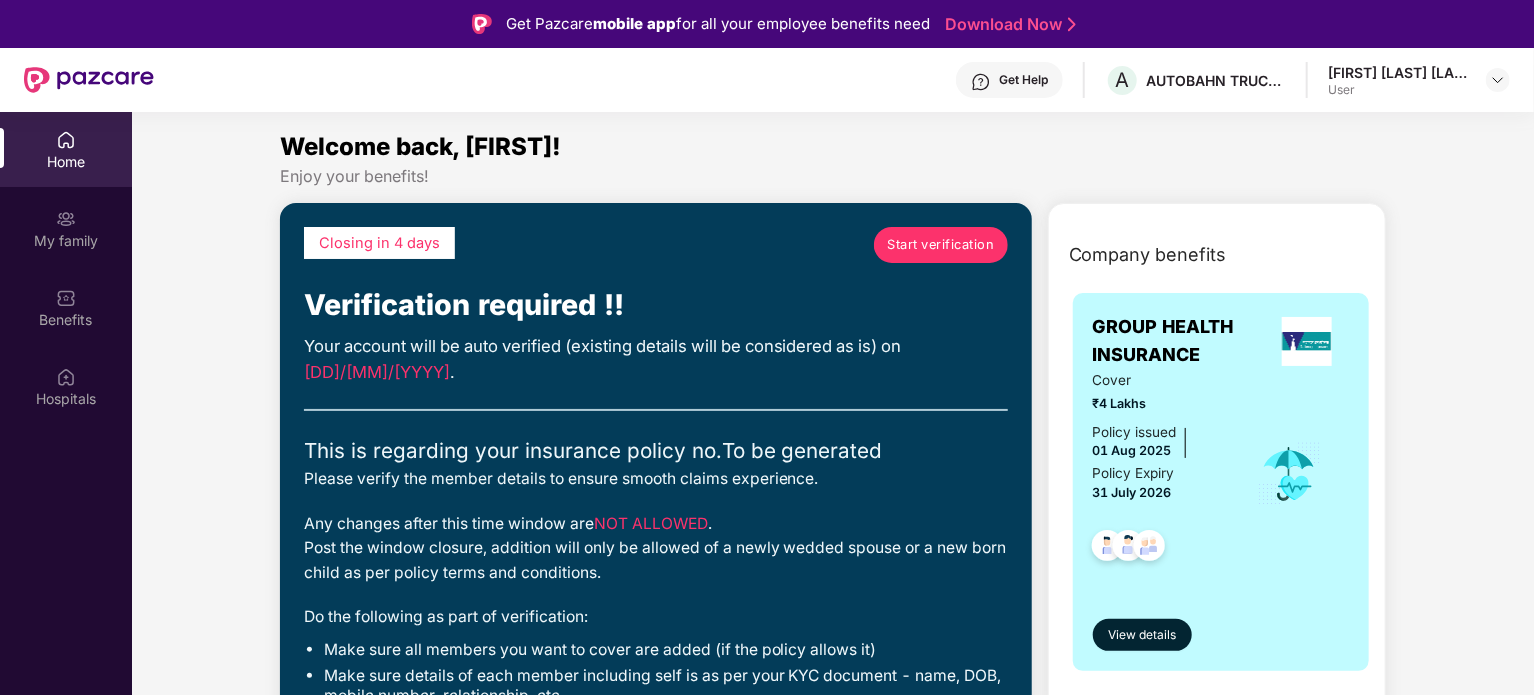 click on "Start verification" at bounding box center [941, 245] 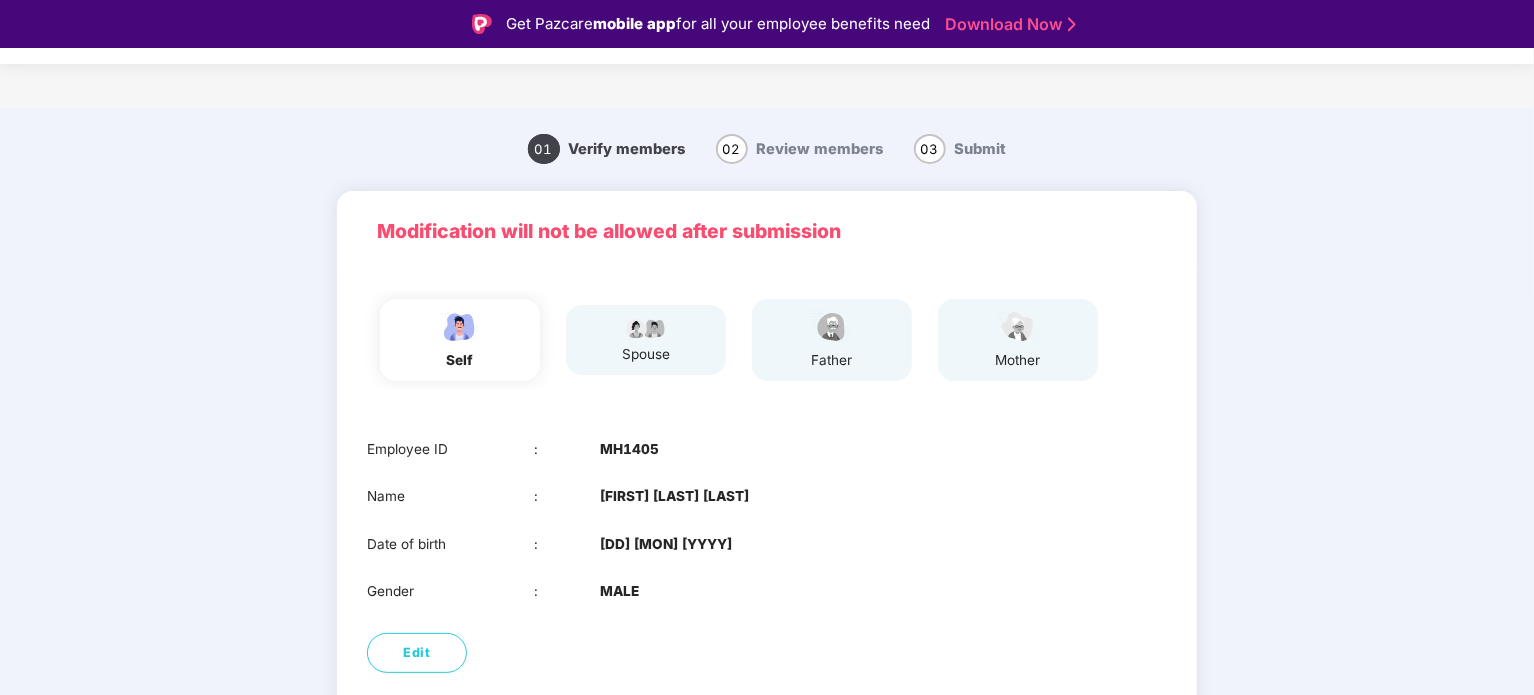 scroll, scrollTop: 101, scrollLeft: 0, axis: vertical 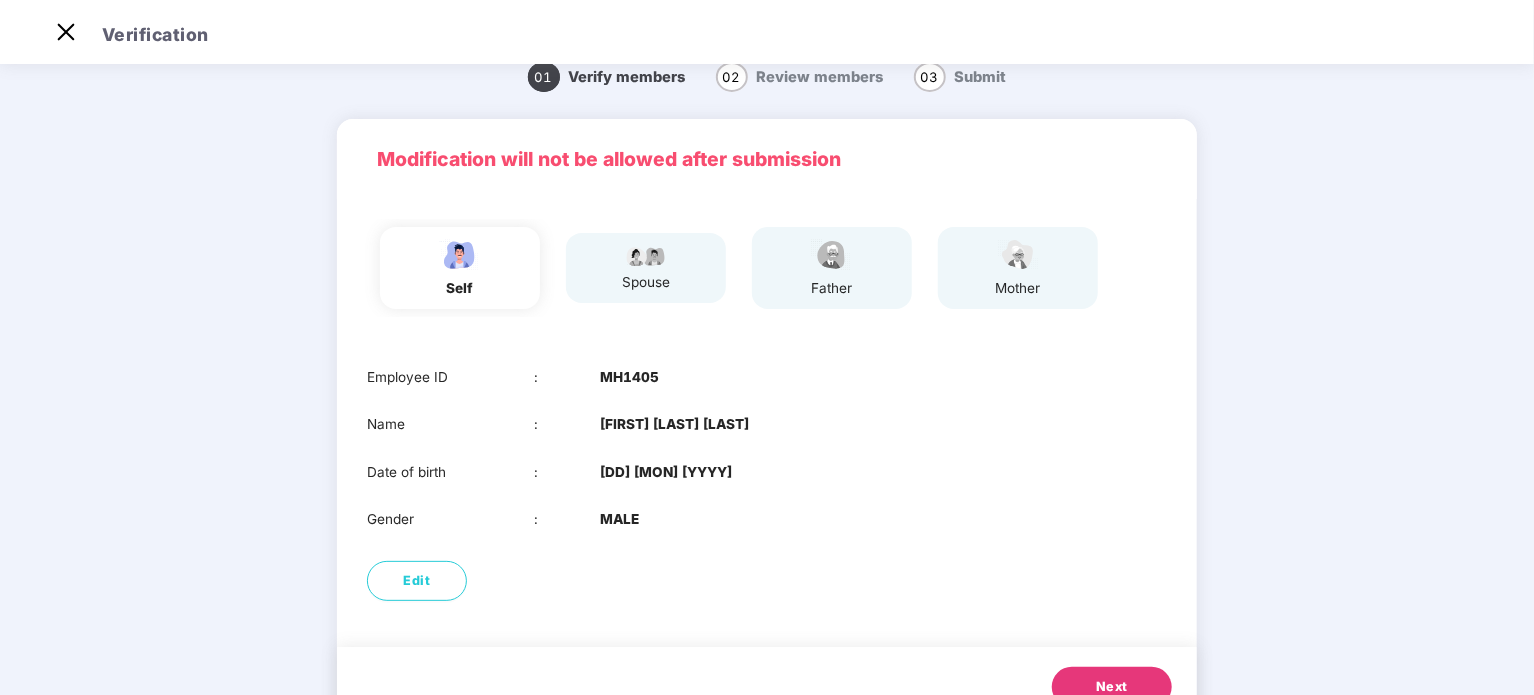 click on "spouse" at bounding box center [646, 268] 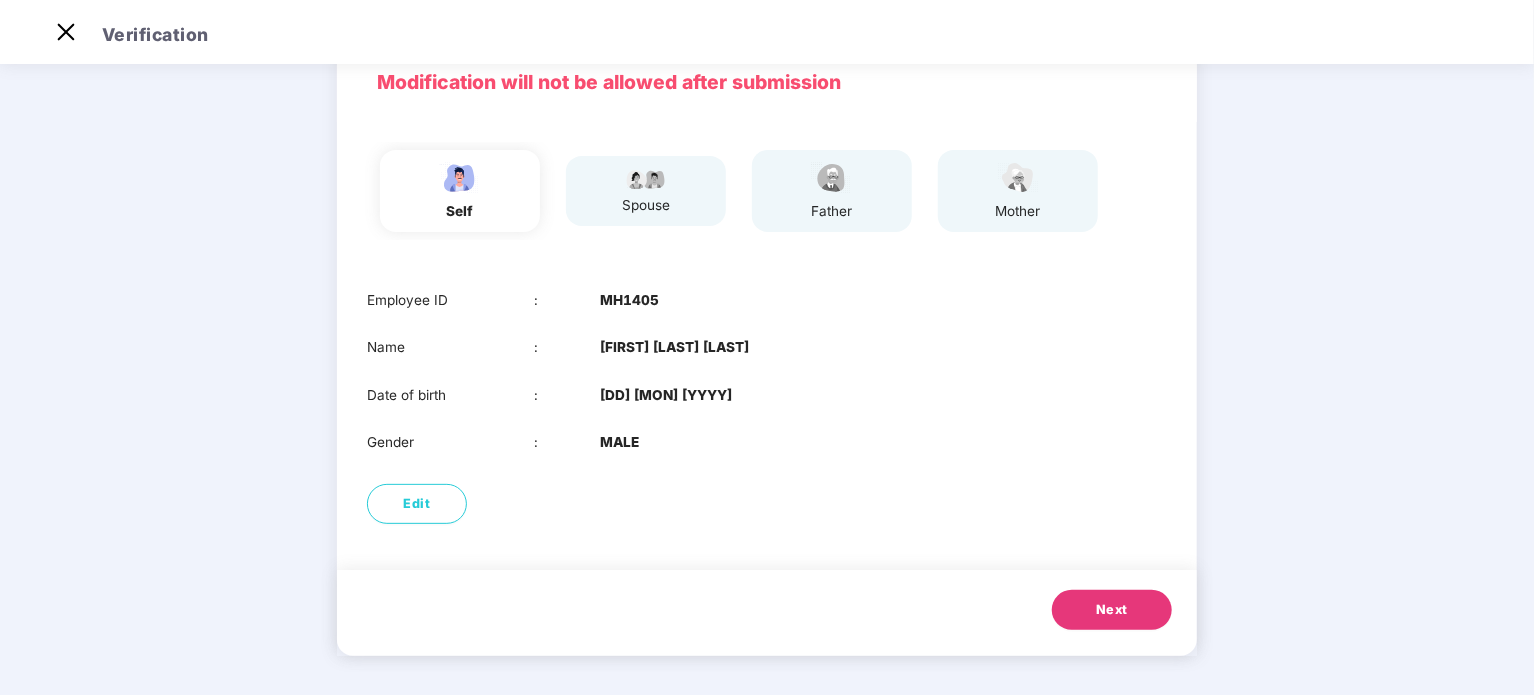click on "Next" at bounding box center (1112, 610) 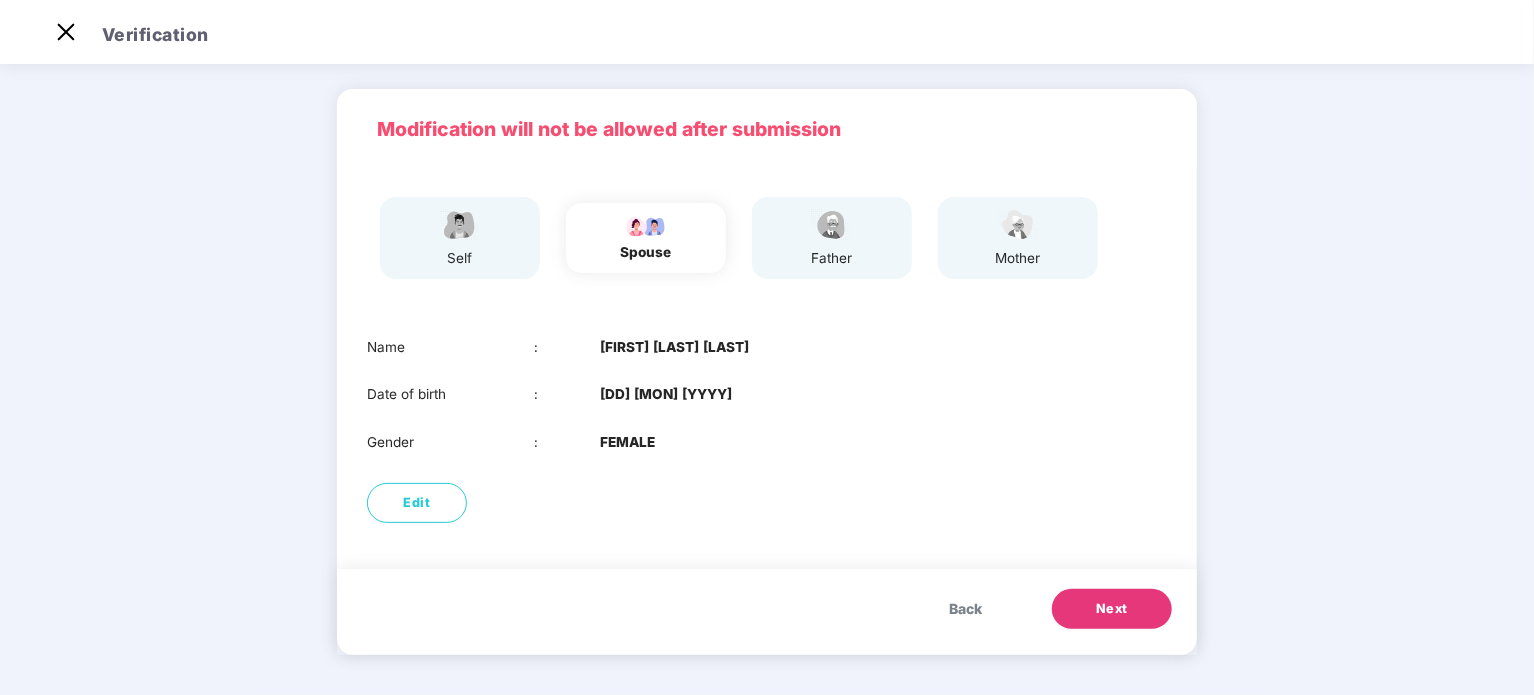 click on "Next" at bounding box center (1112, 609) 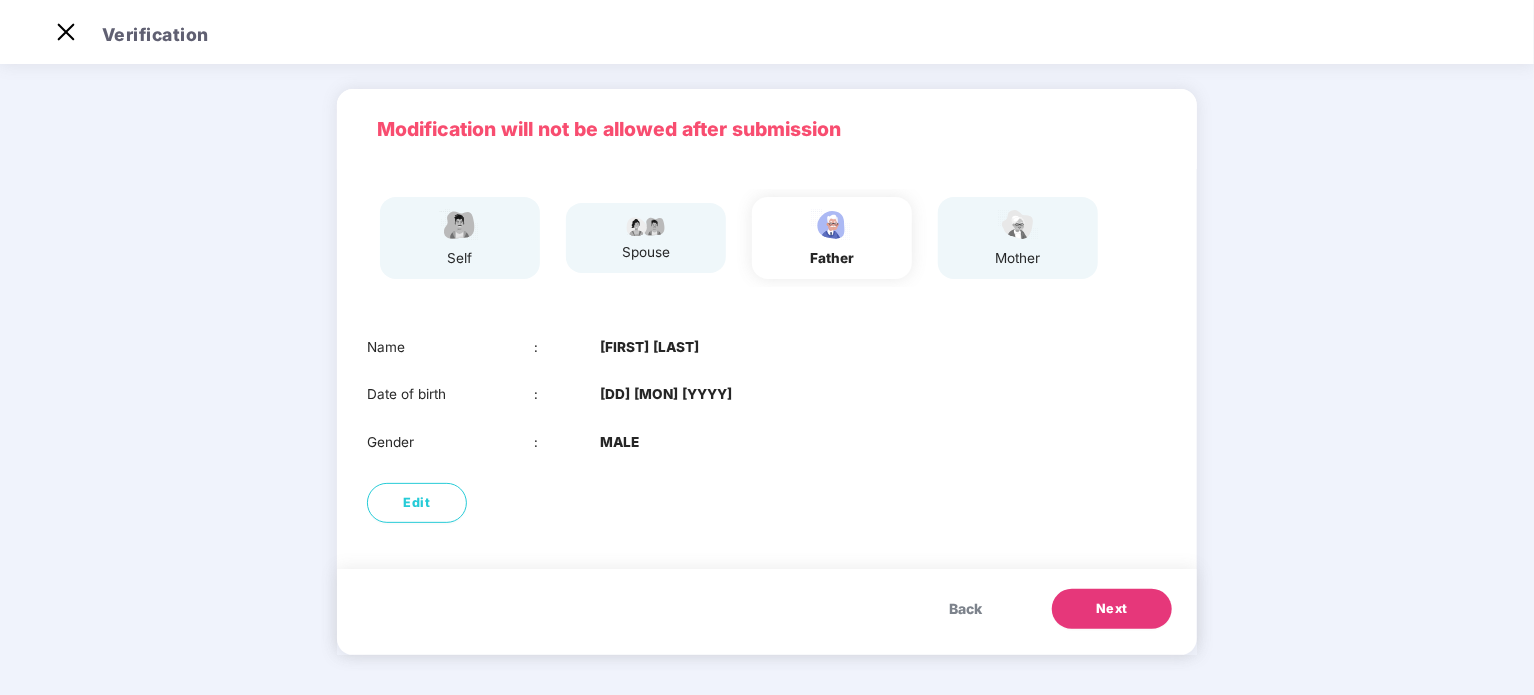 click on "Next" at bounding box center [1112, 609] 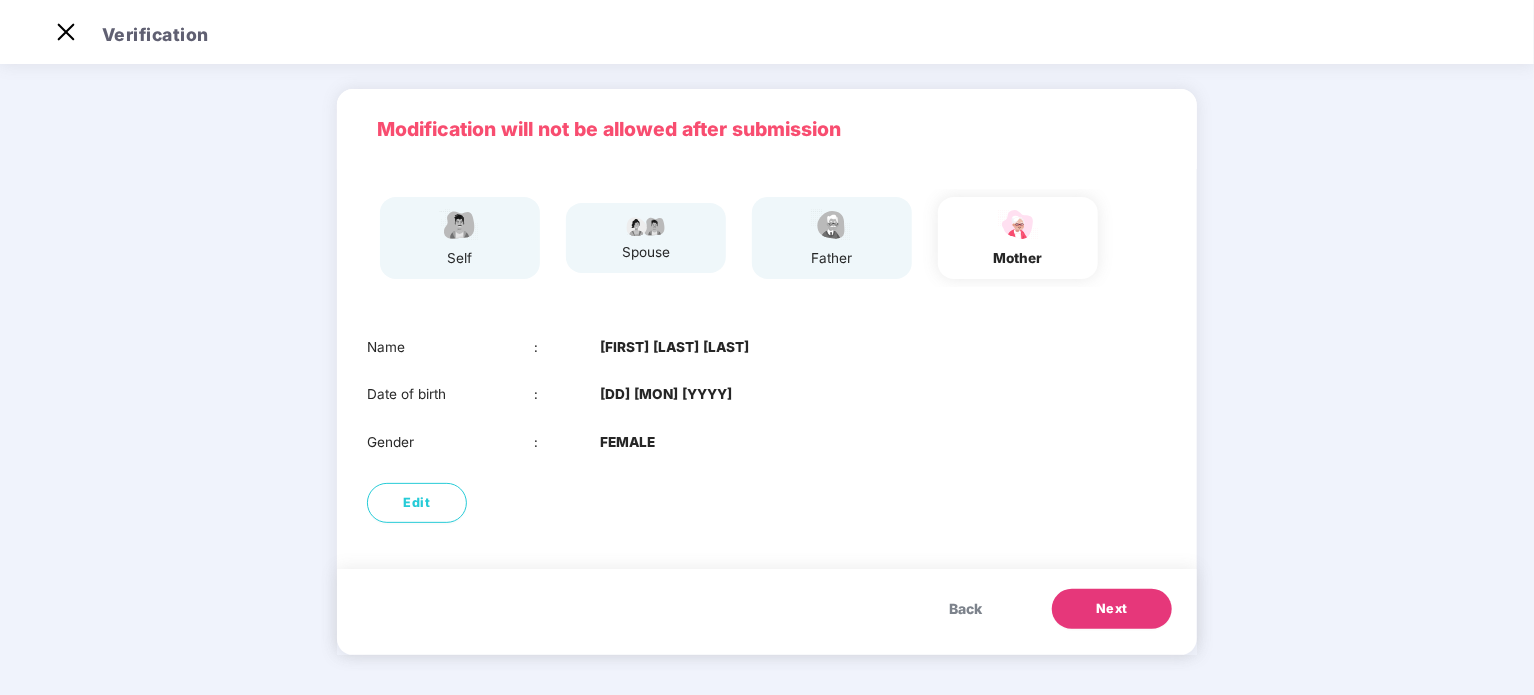 scroll, scrollTop: 0, scrollLeft: 0, axis: both 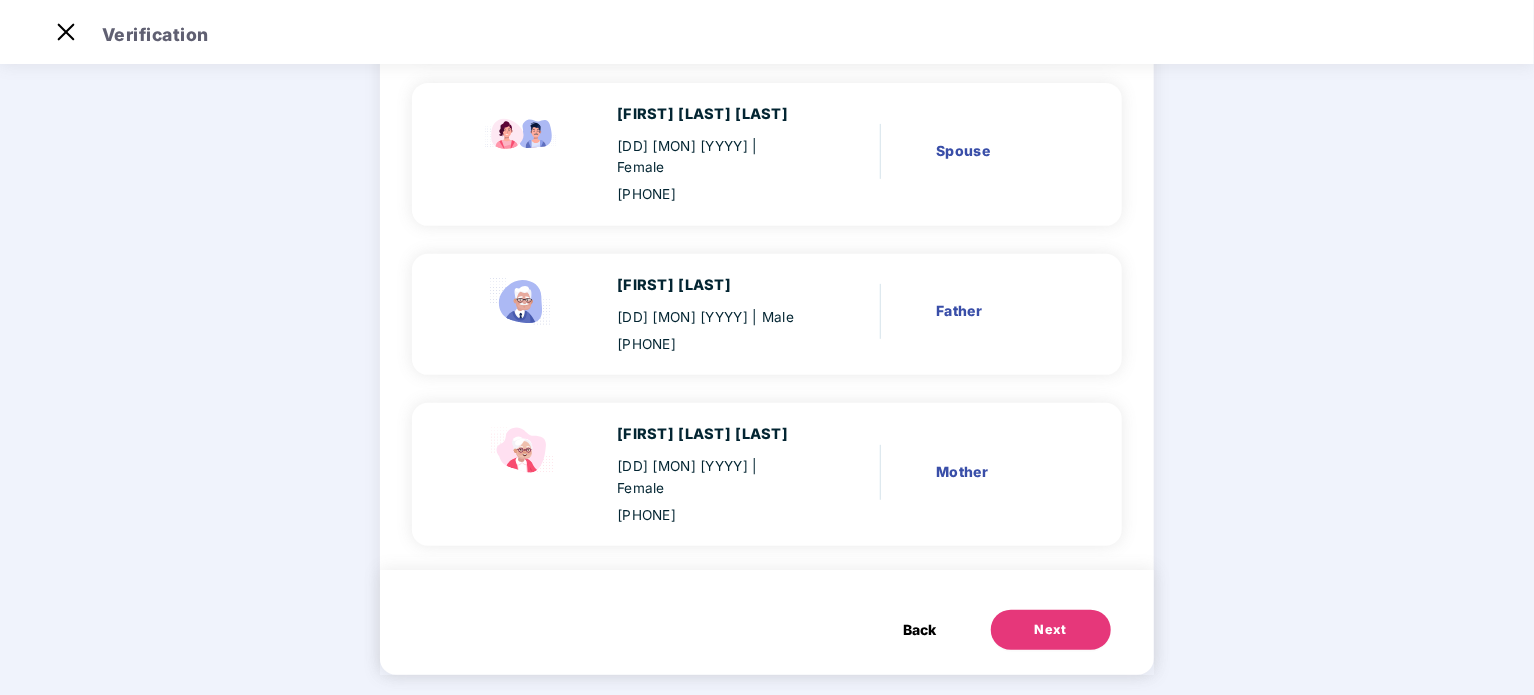click on "Next" at bounding box center (1051, 630) 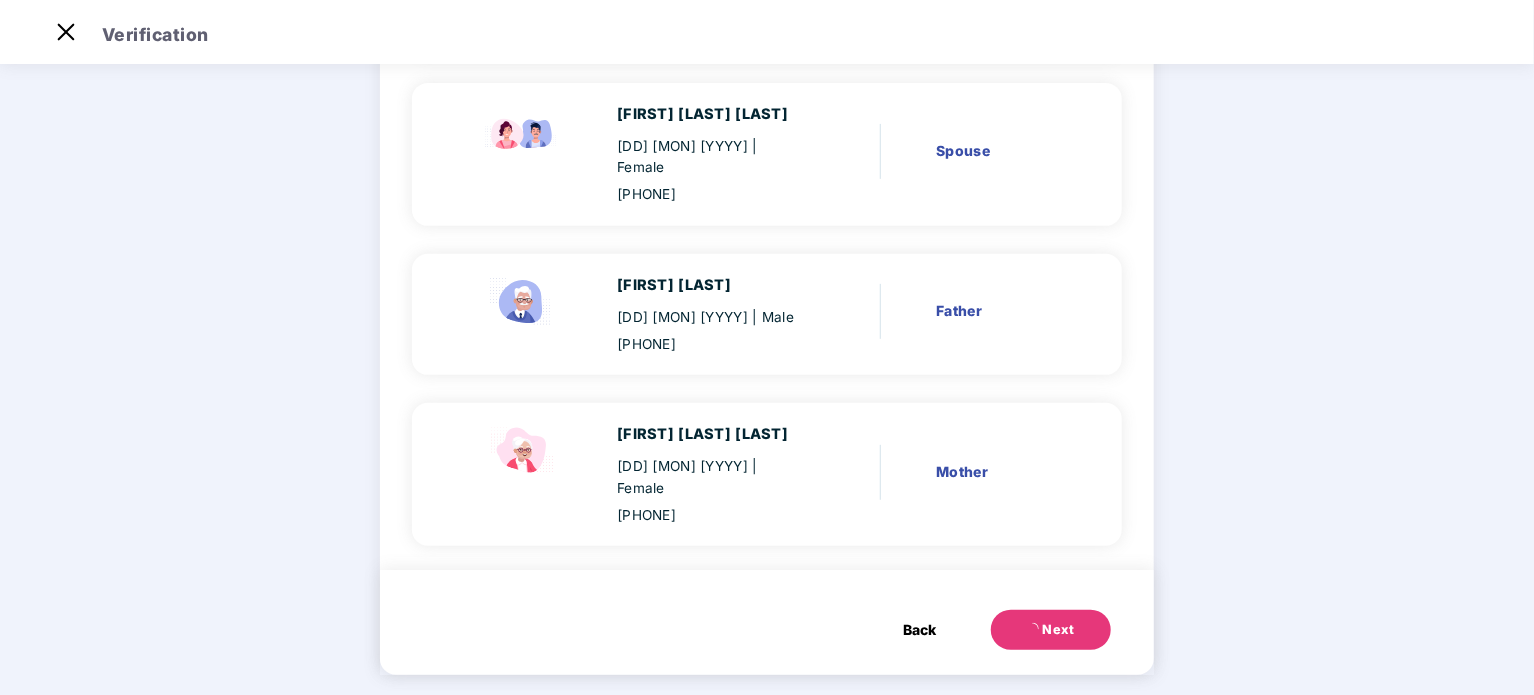 scroll, scrollTop: 0, scrollLeft: 0, axis: both 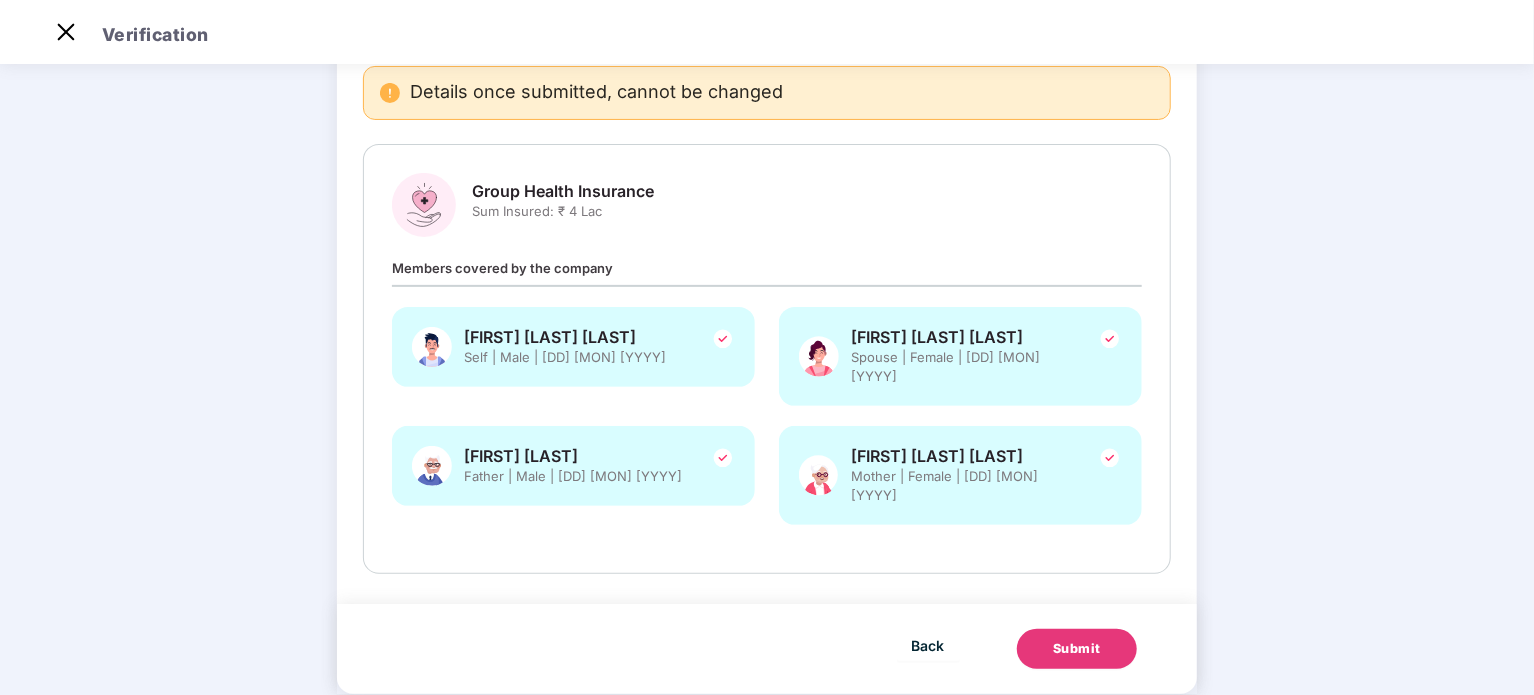 click on "Submit" at bounding box center [1077, 649] 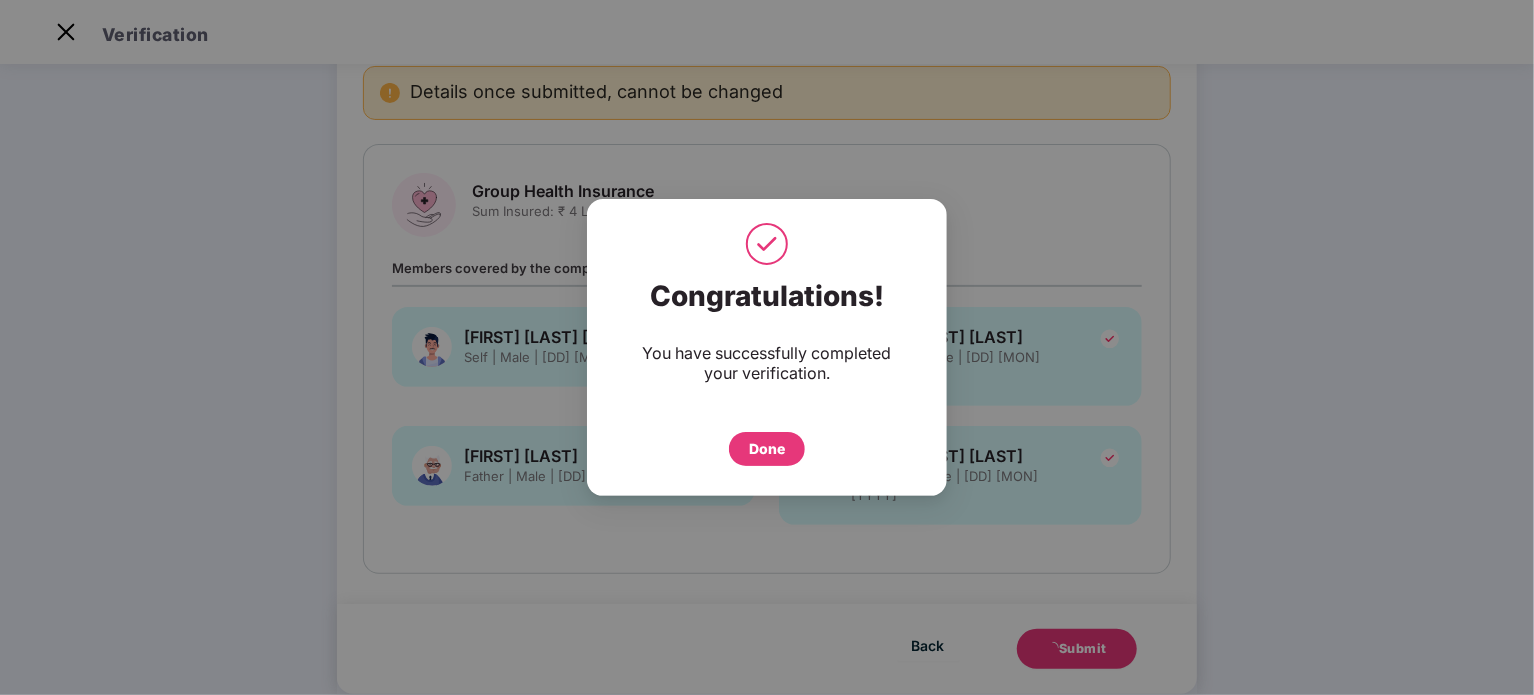 click on "Done" at bounding box center [767, 449] 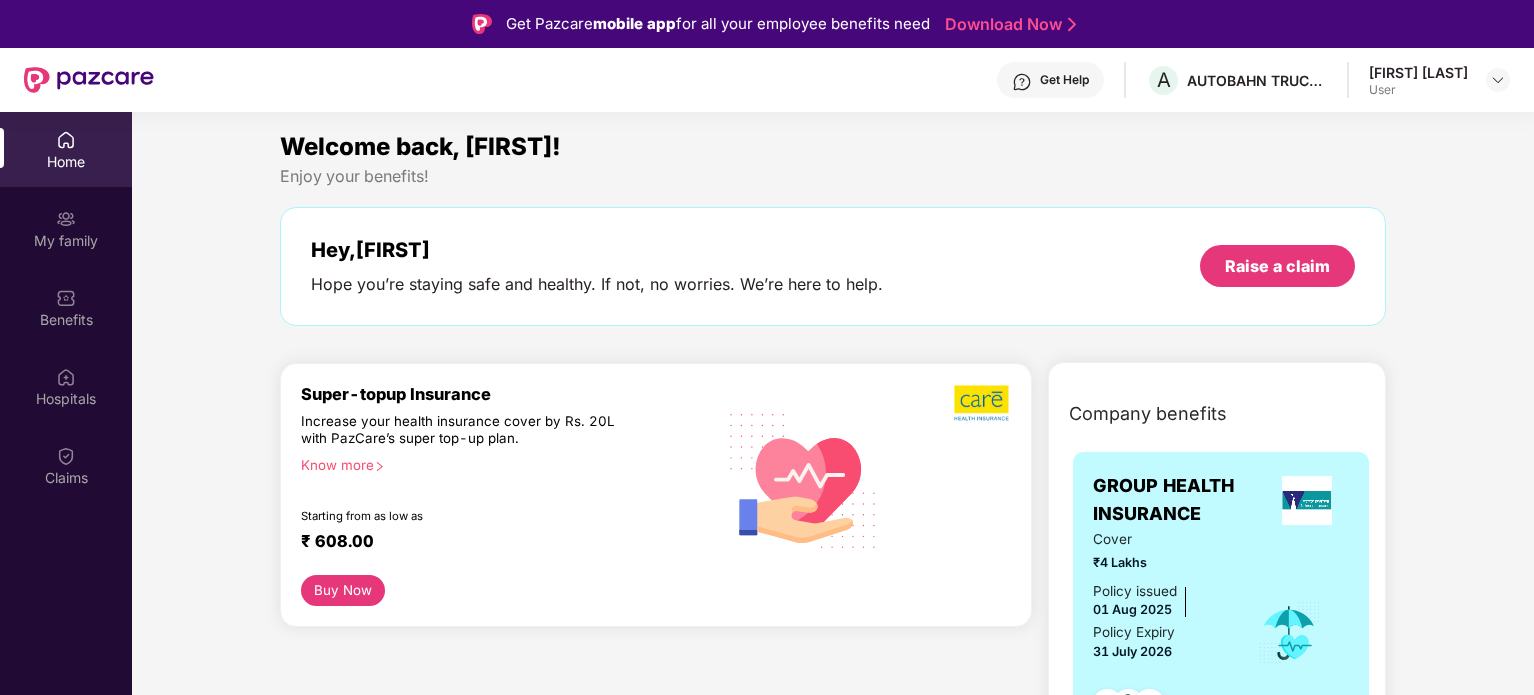 scroll, scrollTop: 0, scrollLeft: 0, axis: both 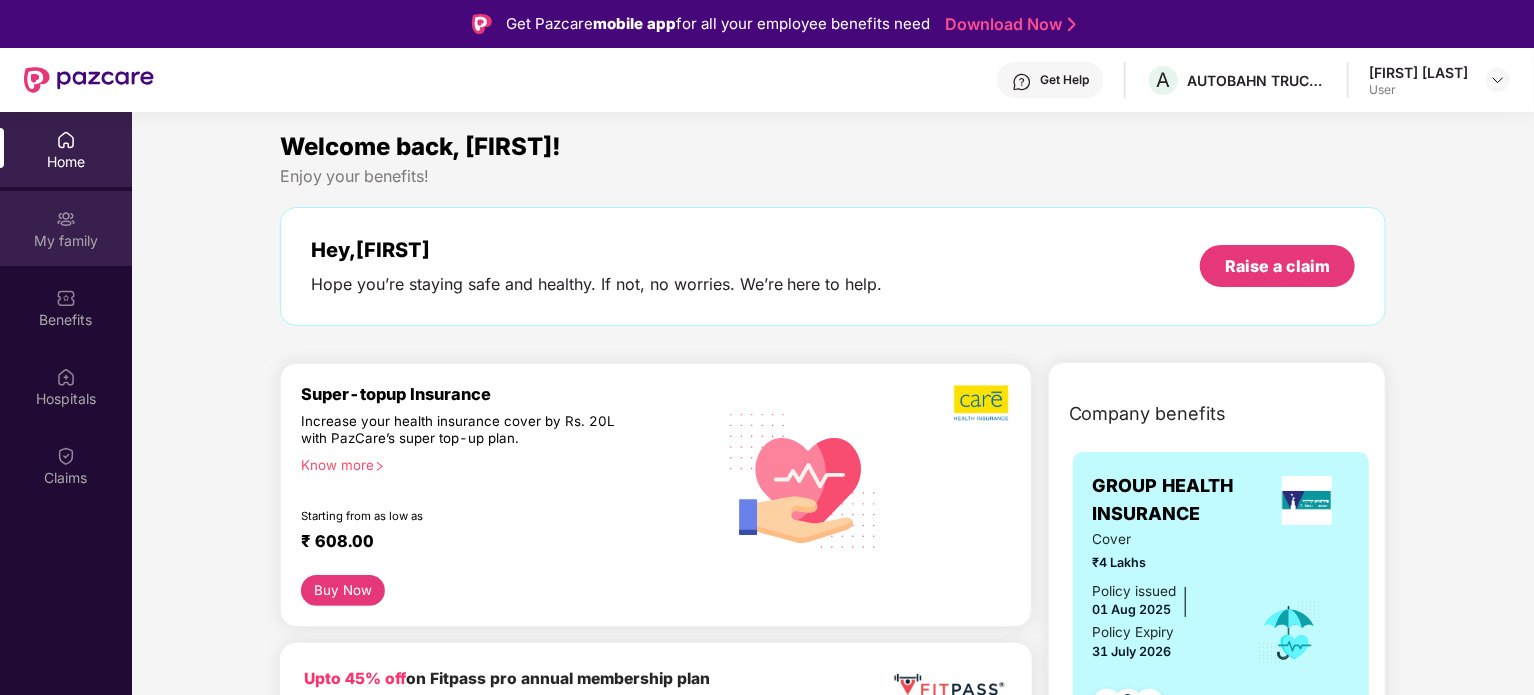 click on "My family" at bounding box center (66, 241) 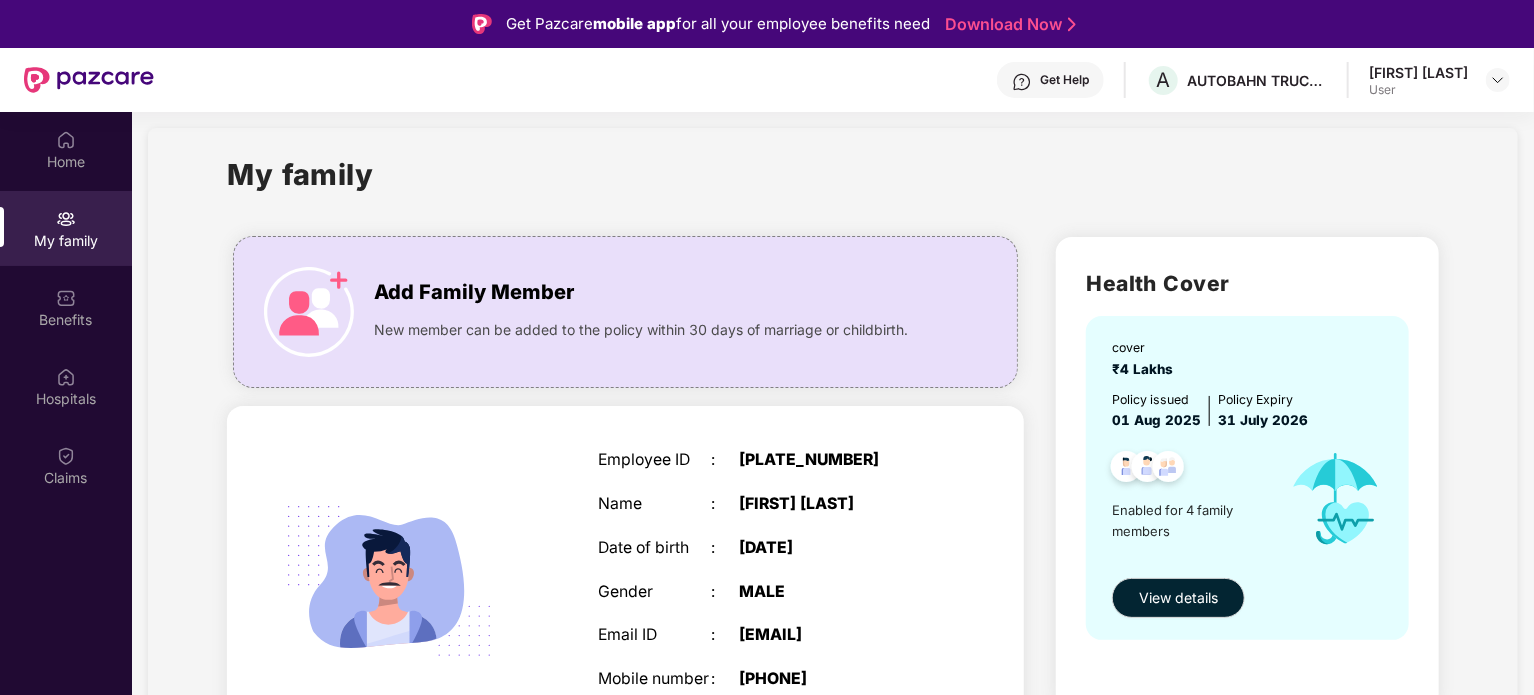 scroll, scrollTop: 15, scrollLeft: 0, axis: vertical 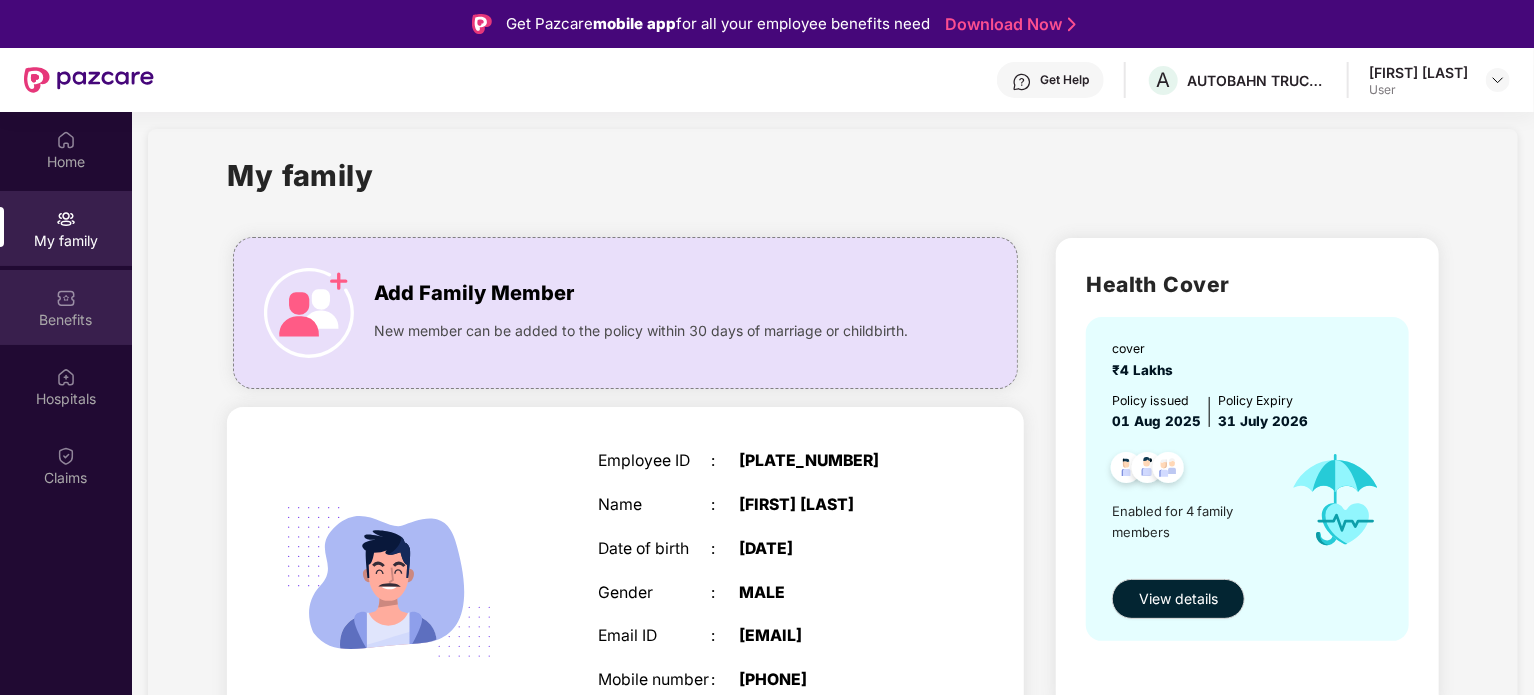 click on "Benefits" at bounding box center [66, 307] 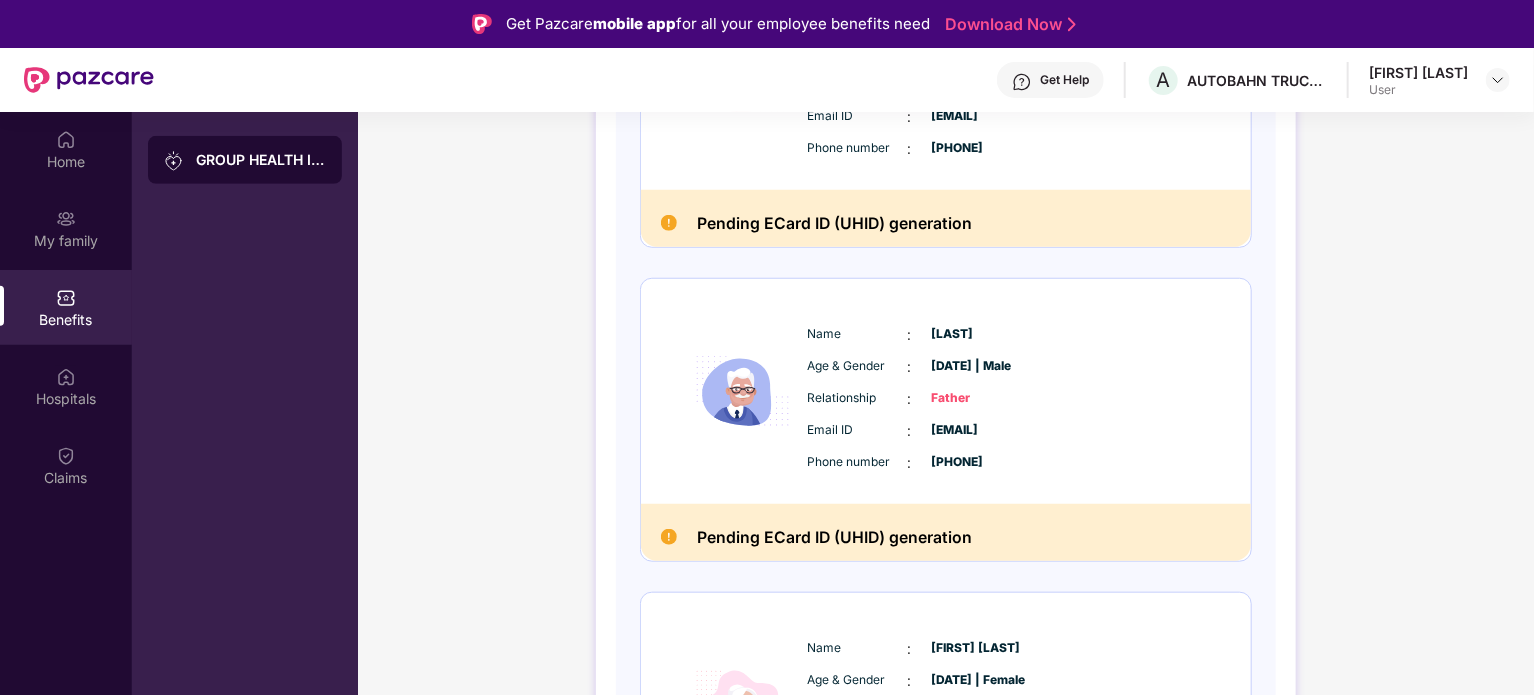 scroll, scrollTop: 934, scrollLeft: 0, axis: vertical 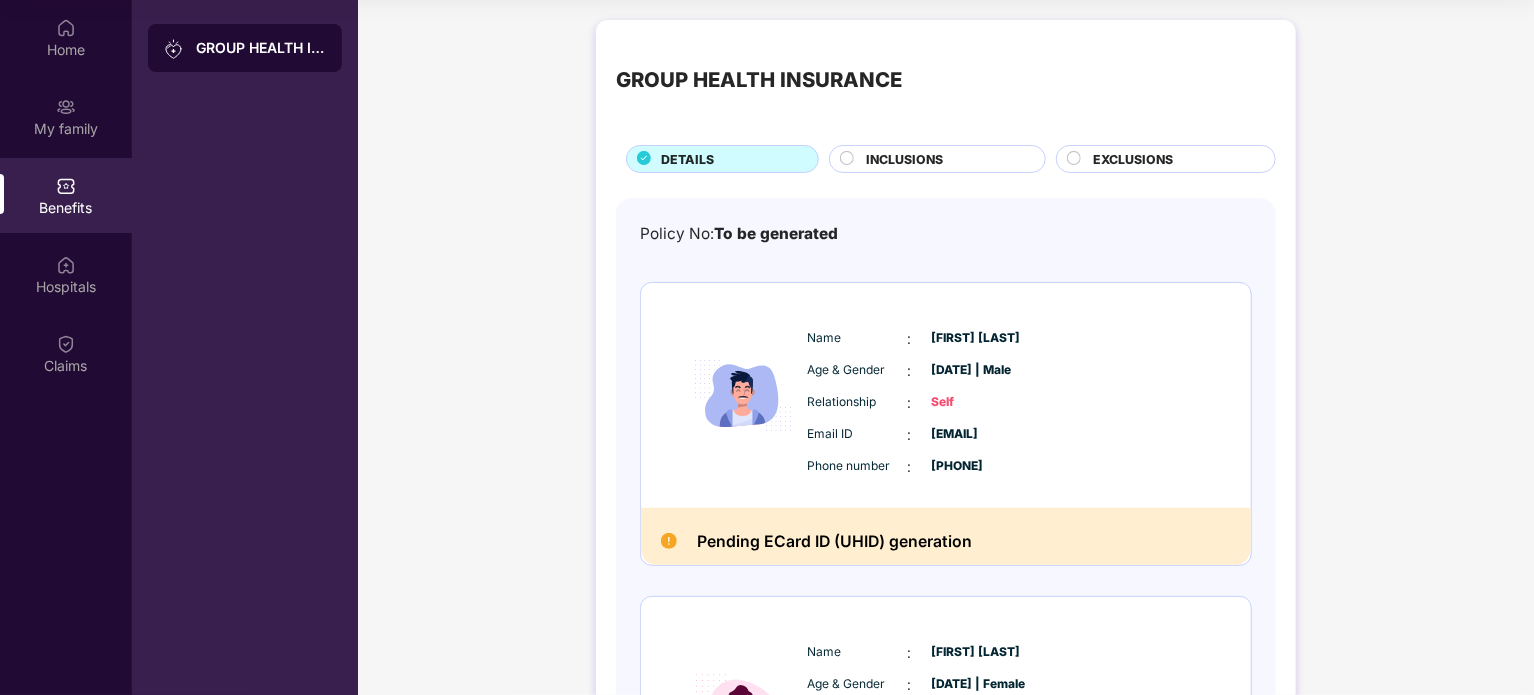 click 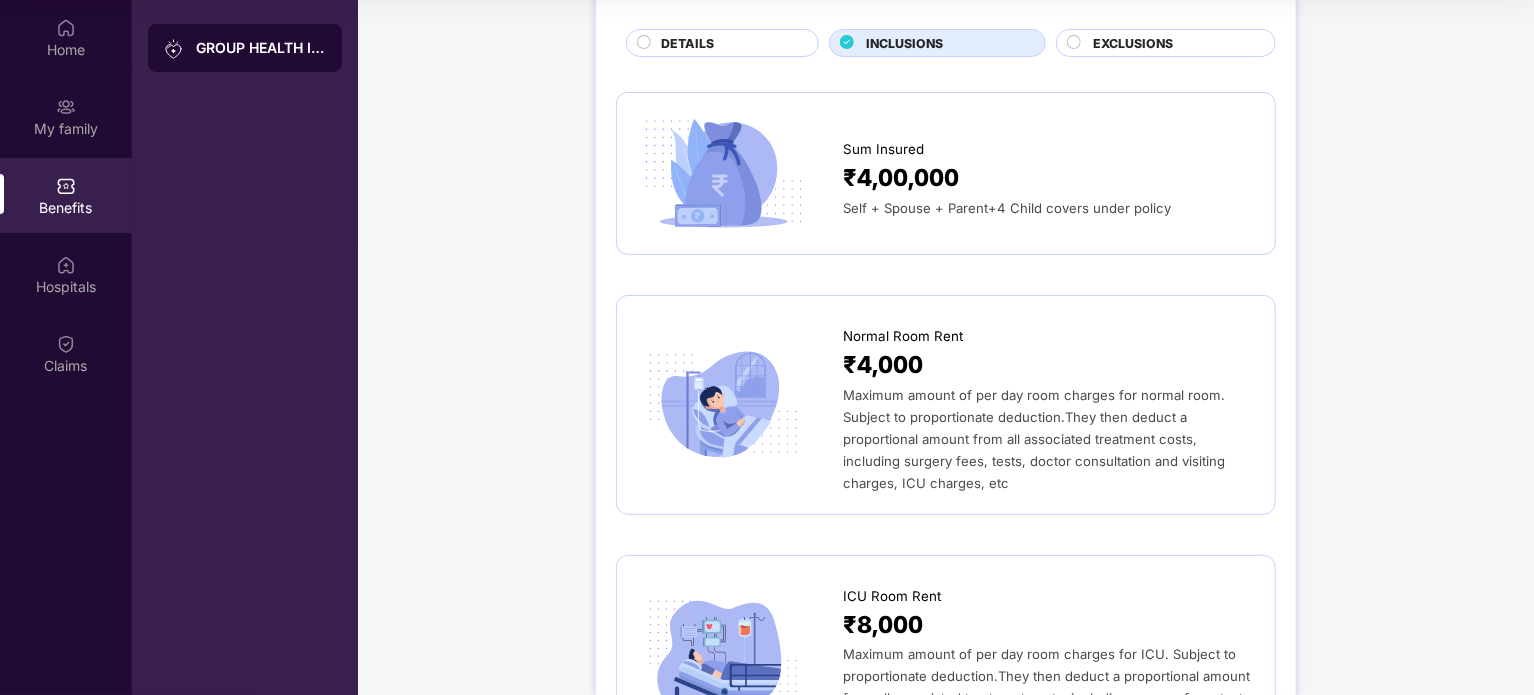 scroll, scrollTop: 0, scrollLeft: 0, axis: both 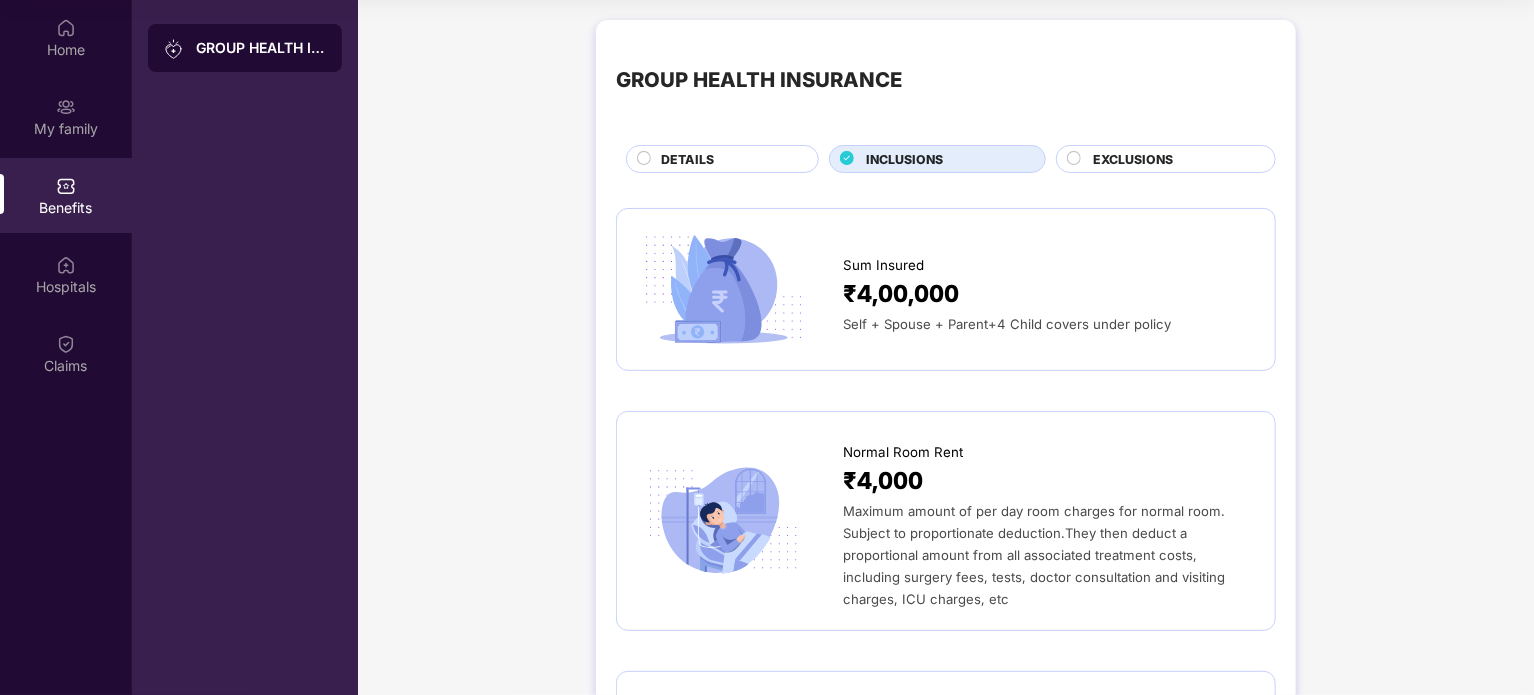click 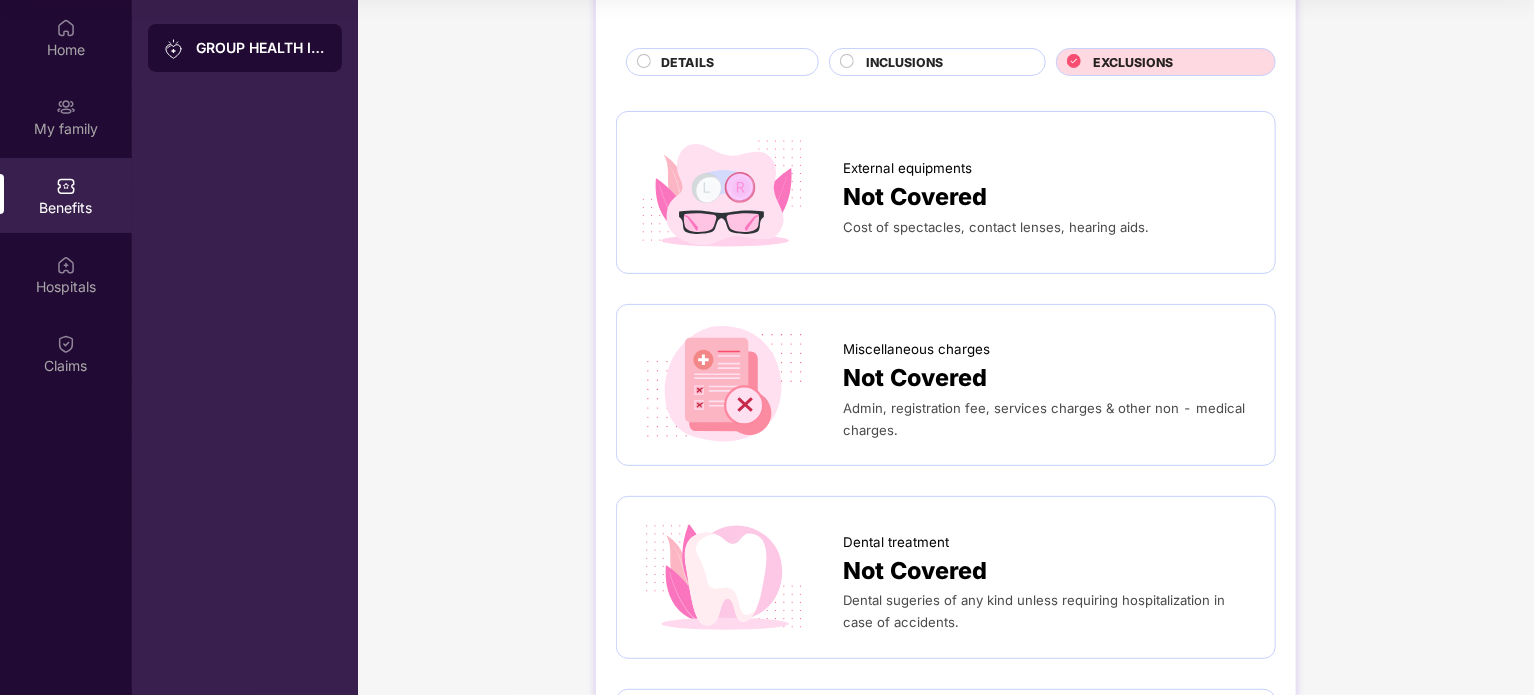 scroll, scrollTop: 0, scrollLeft: 0, axis: both 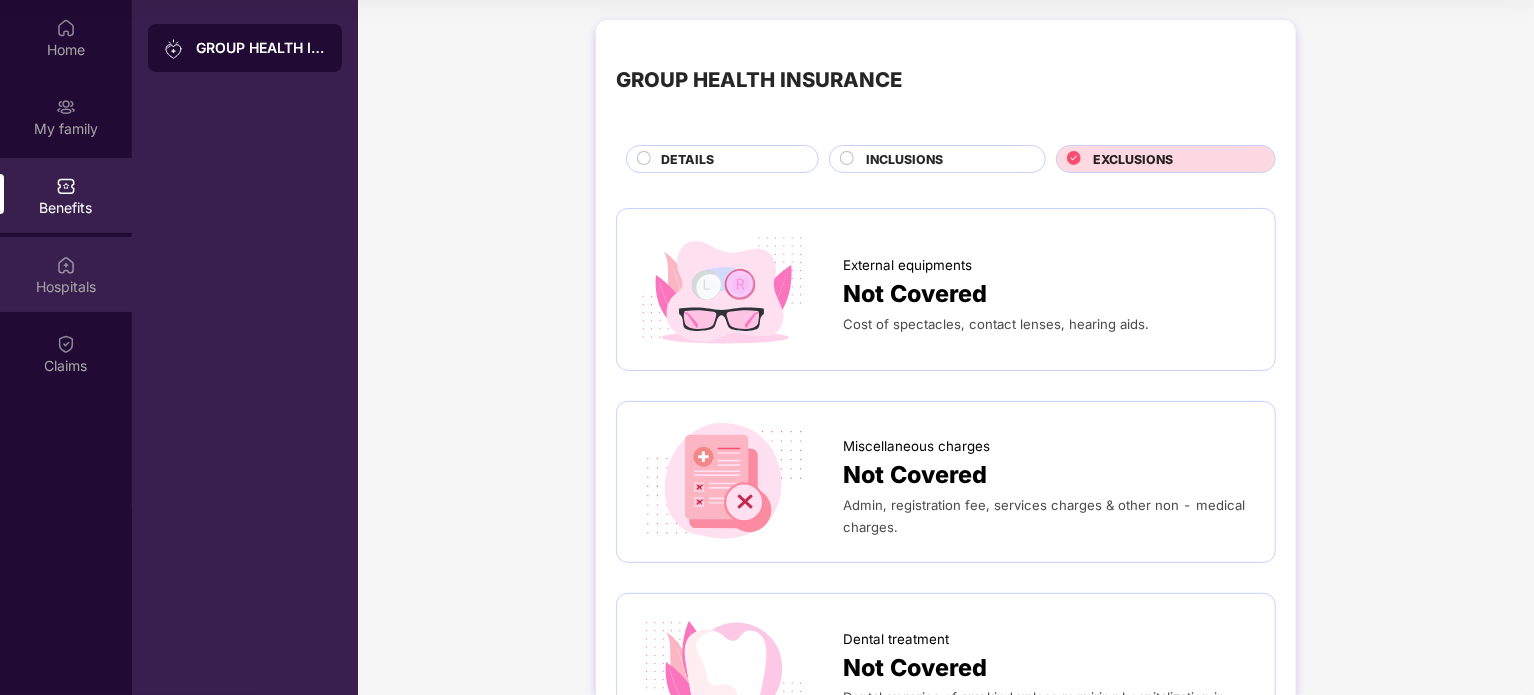 click on "Hospitals" at bounding box center (66, 274) 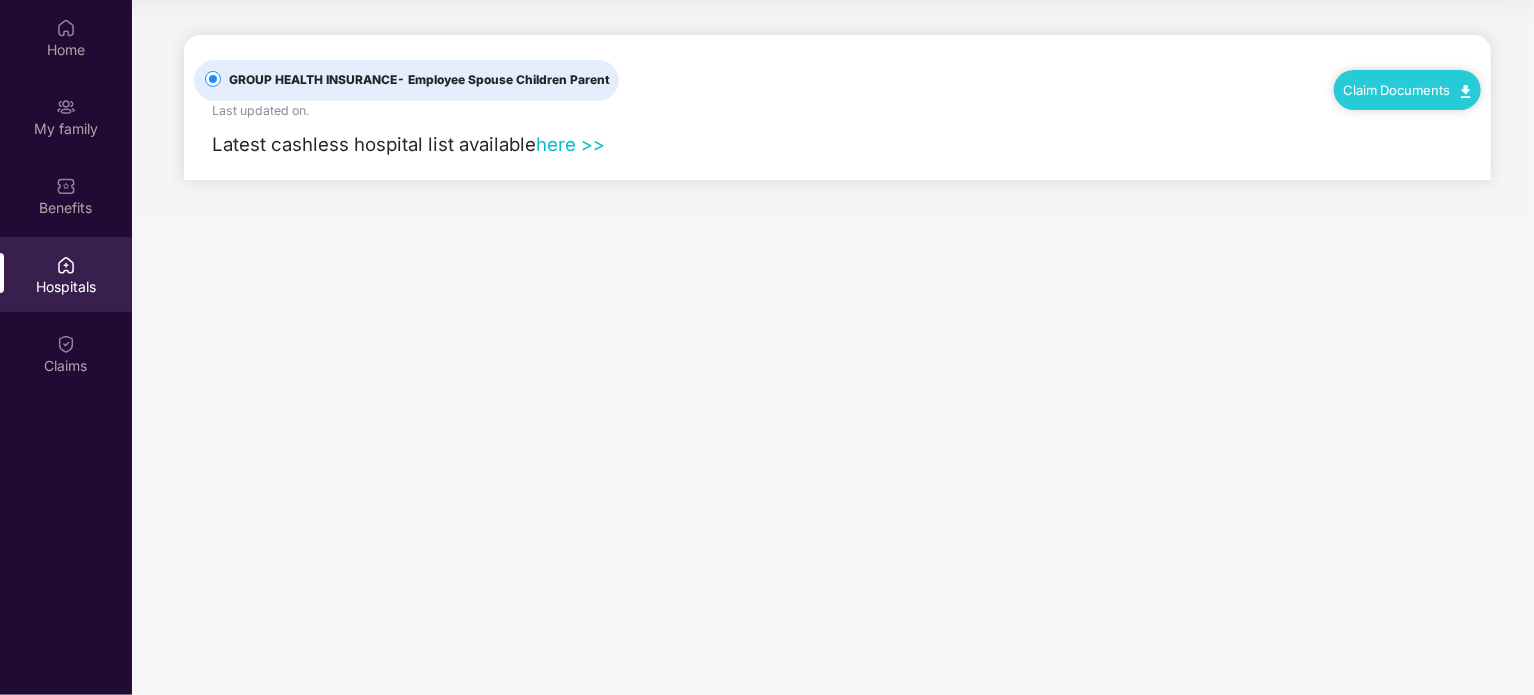click on "here >>" at bounding box center (570, 144) 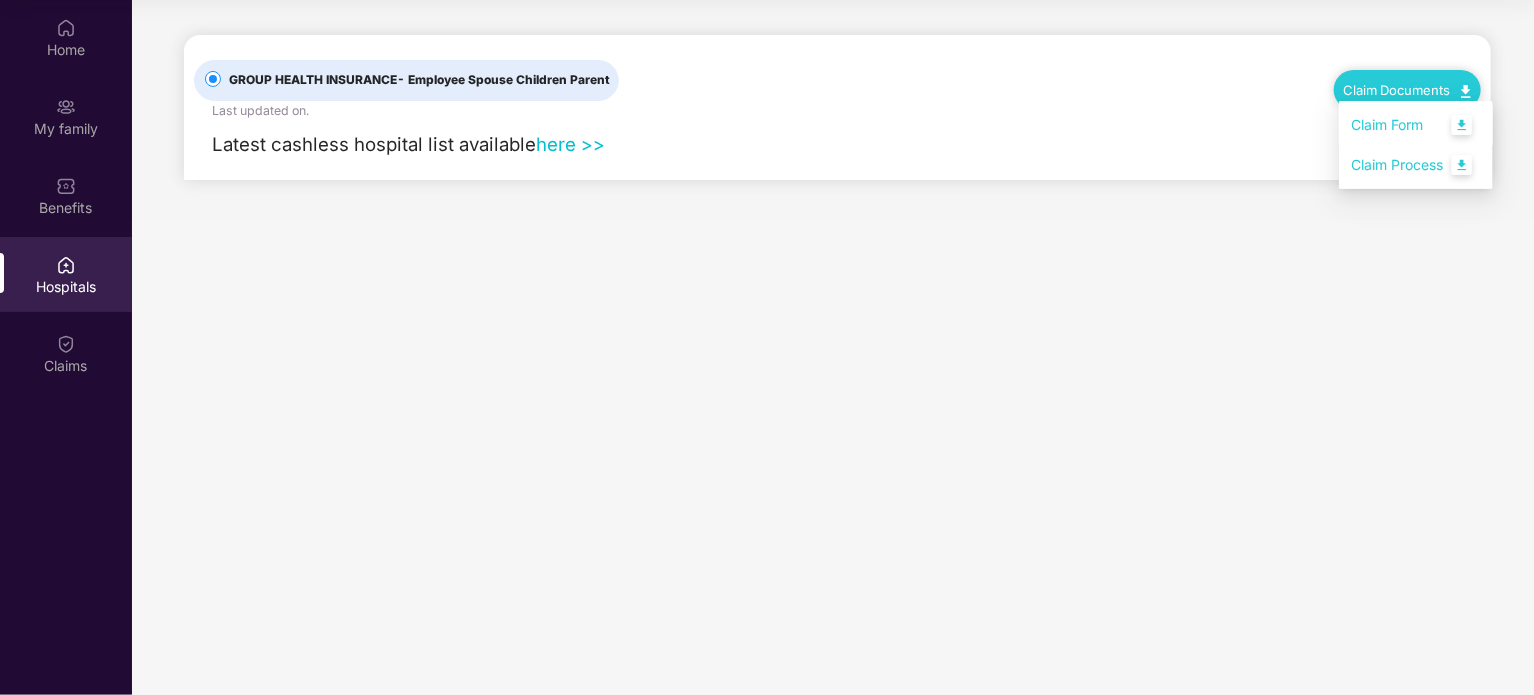 click on "Claim Form" at bounding box center (1416, 125) 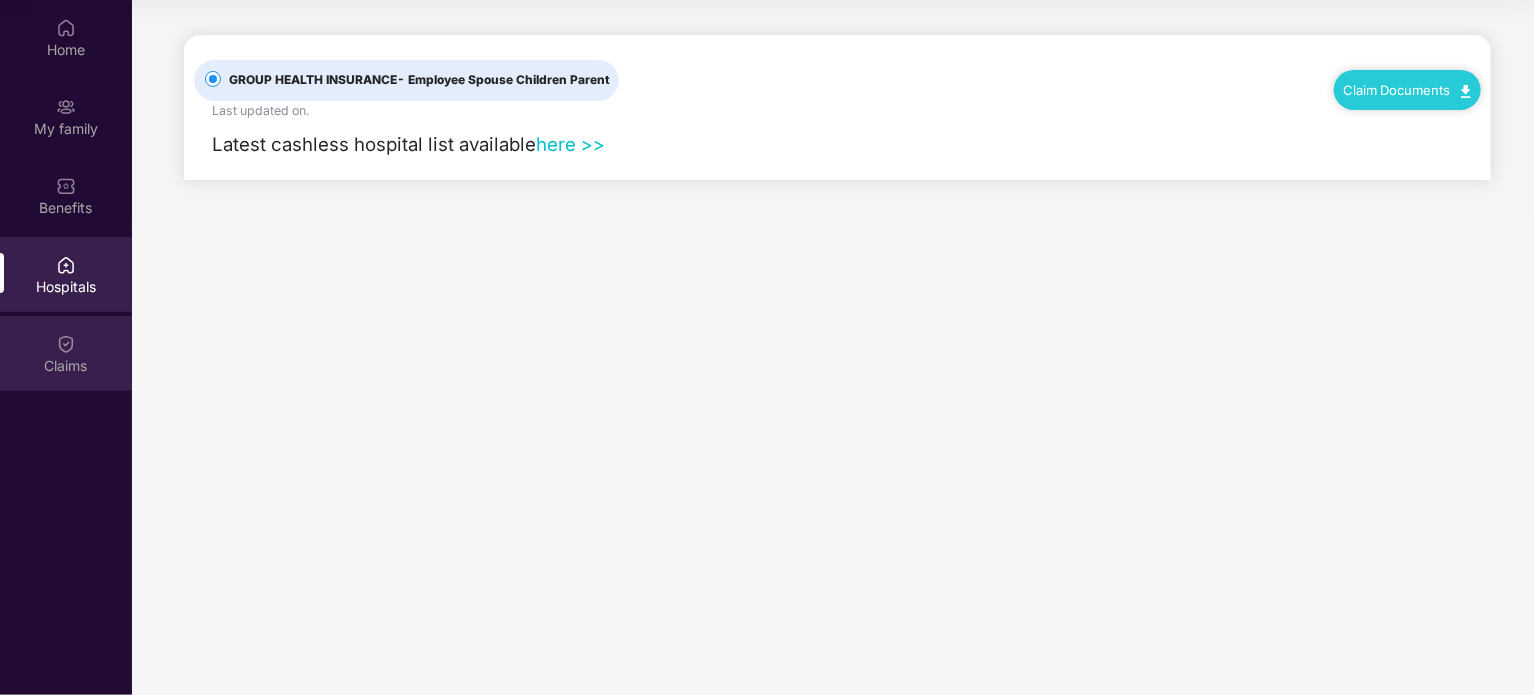 click on "Claims" at bounding box center [66, 366] 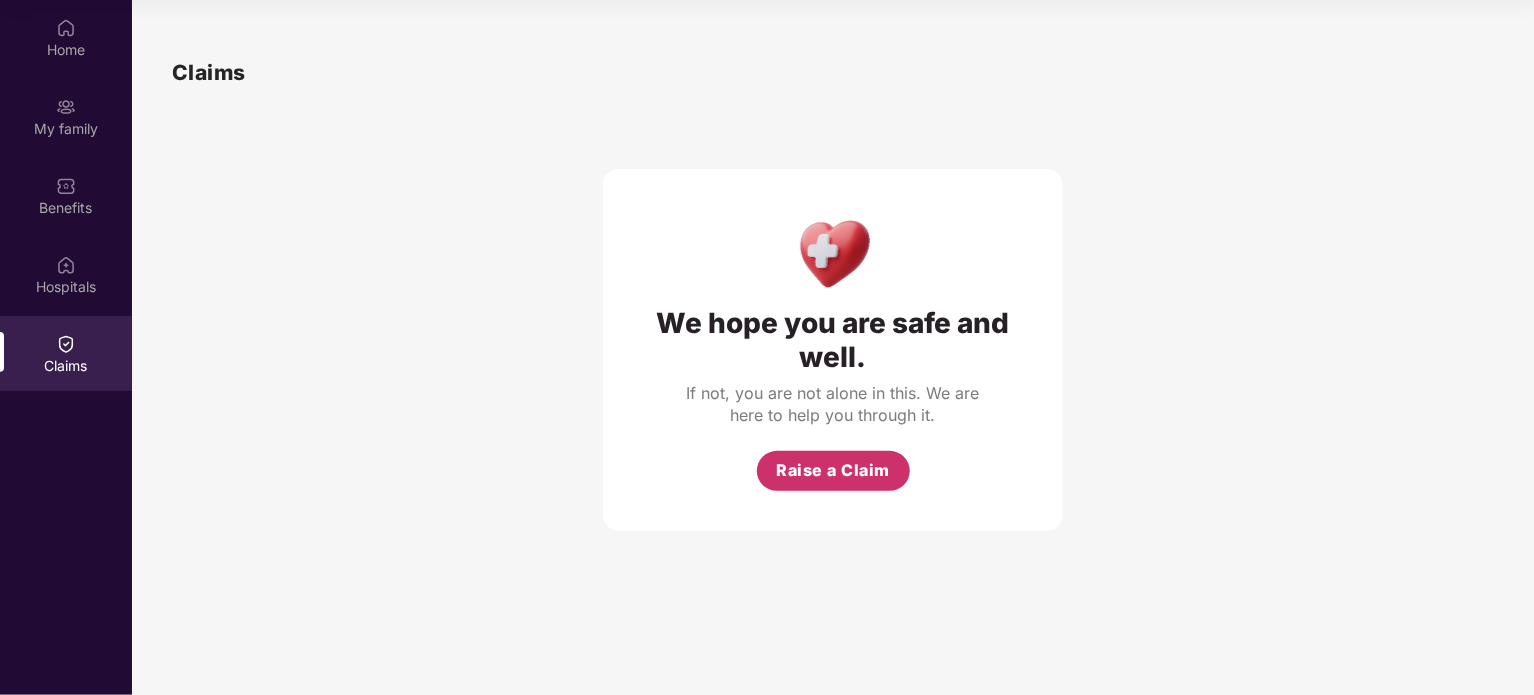 click on "Raise a Claim" at bounding box center [833, 470] 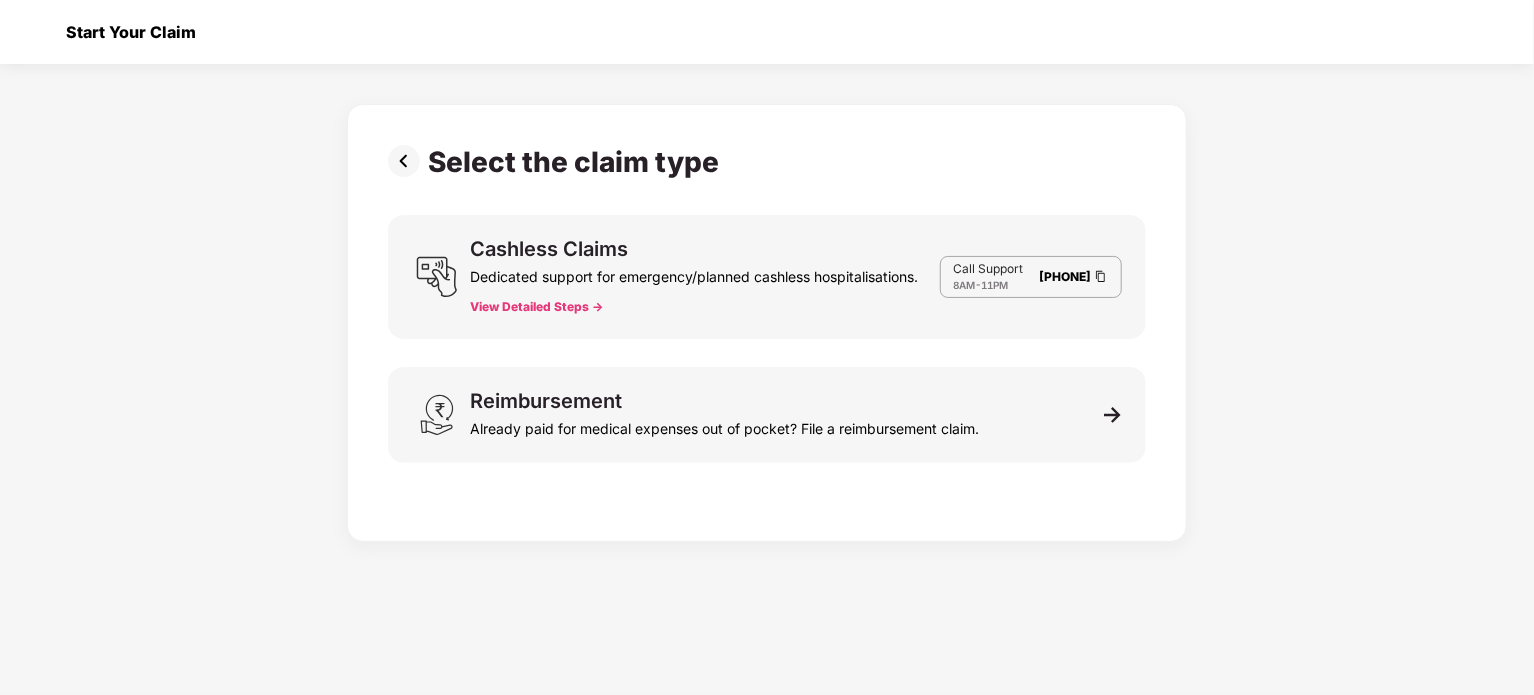 scroll, scrollTop: 48, scrollLeft: 0, axis: vertical 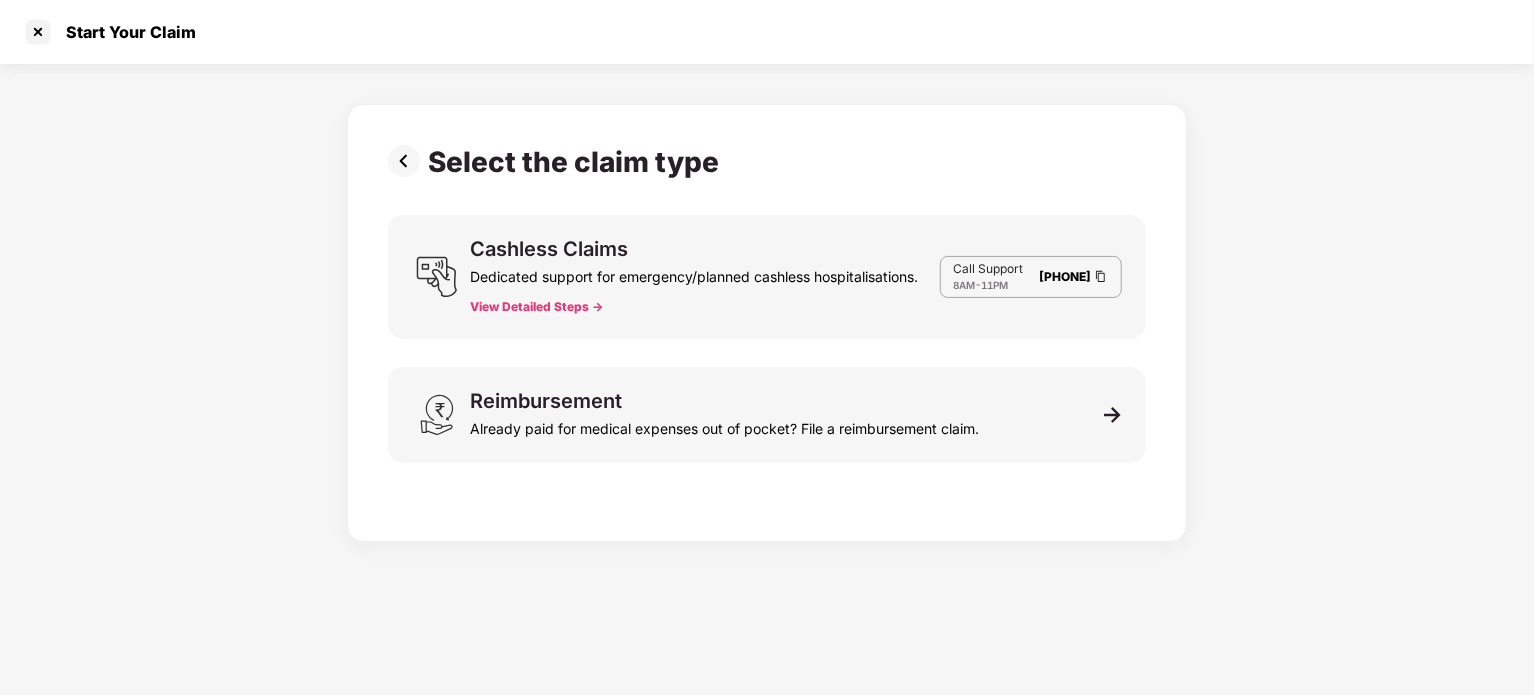 click at bounding box center [1101, 276] 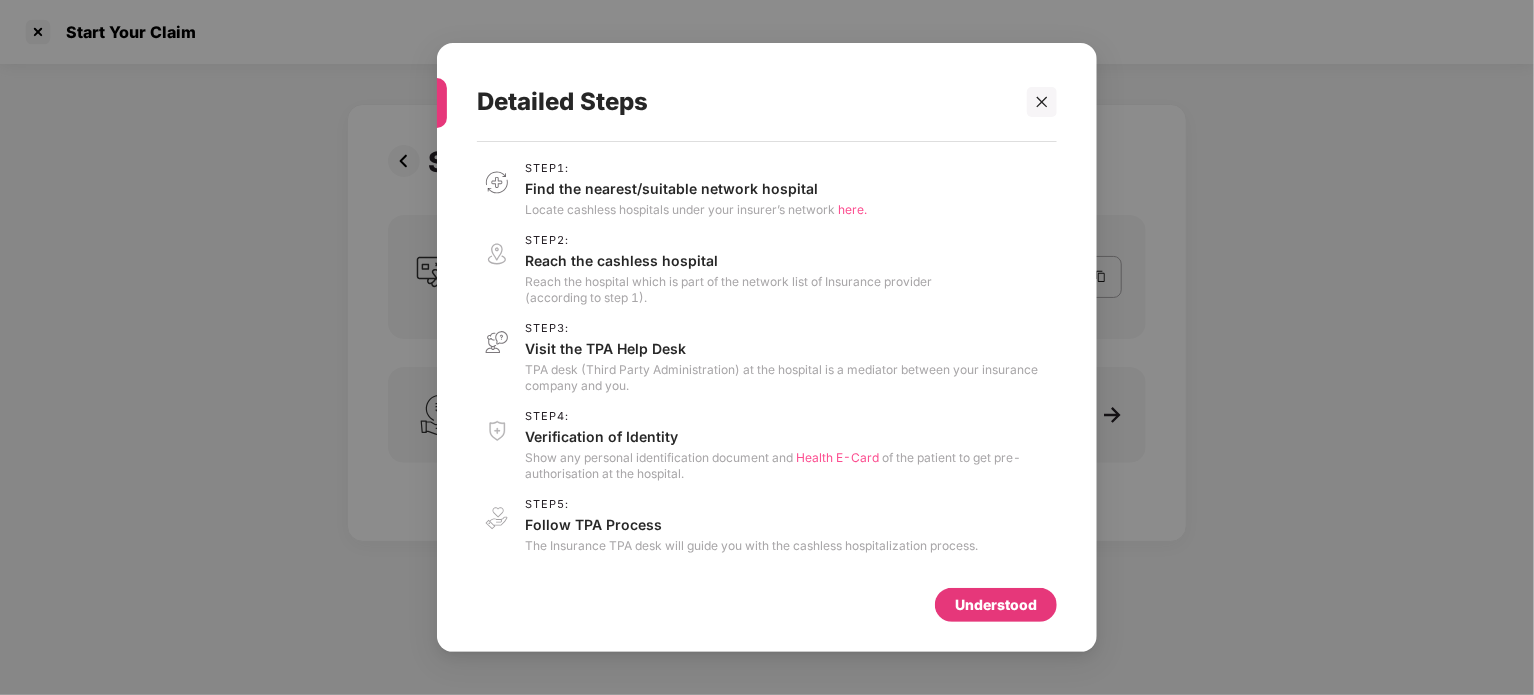 click on "Understood" at bounding box center [996, 605] 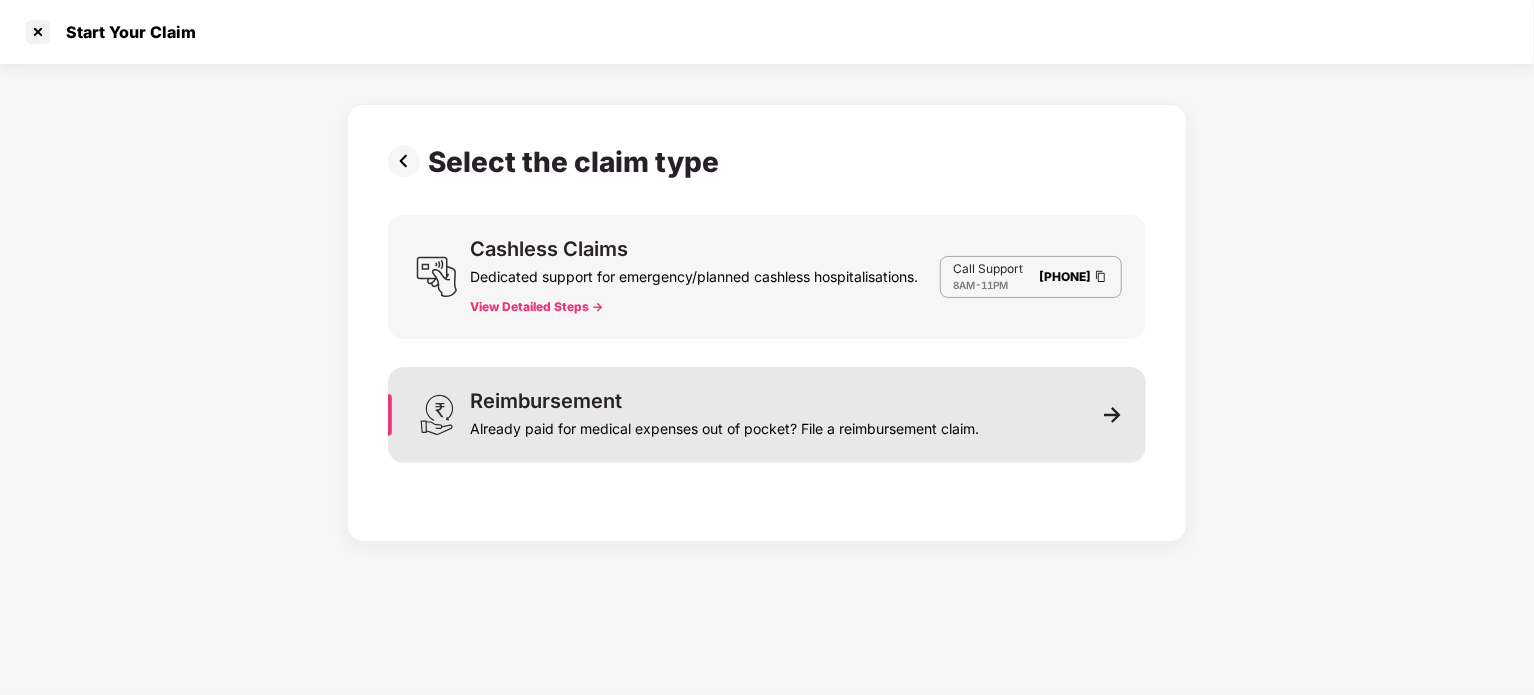 click at bounding box center (1113, 415) 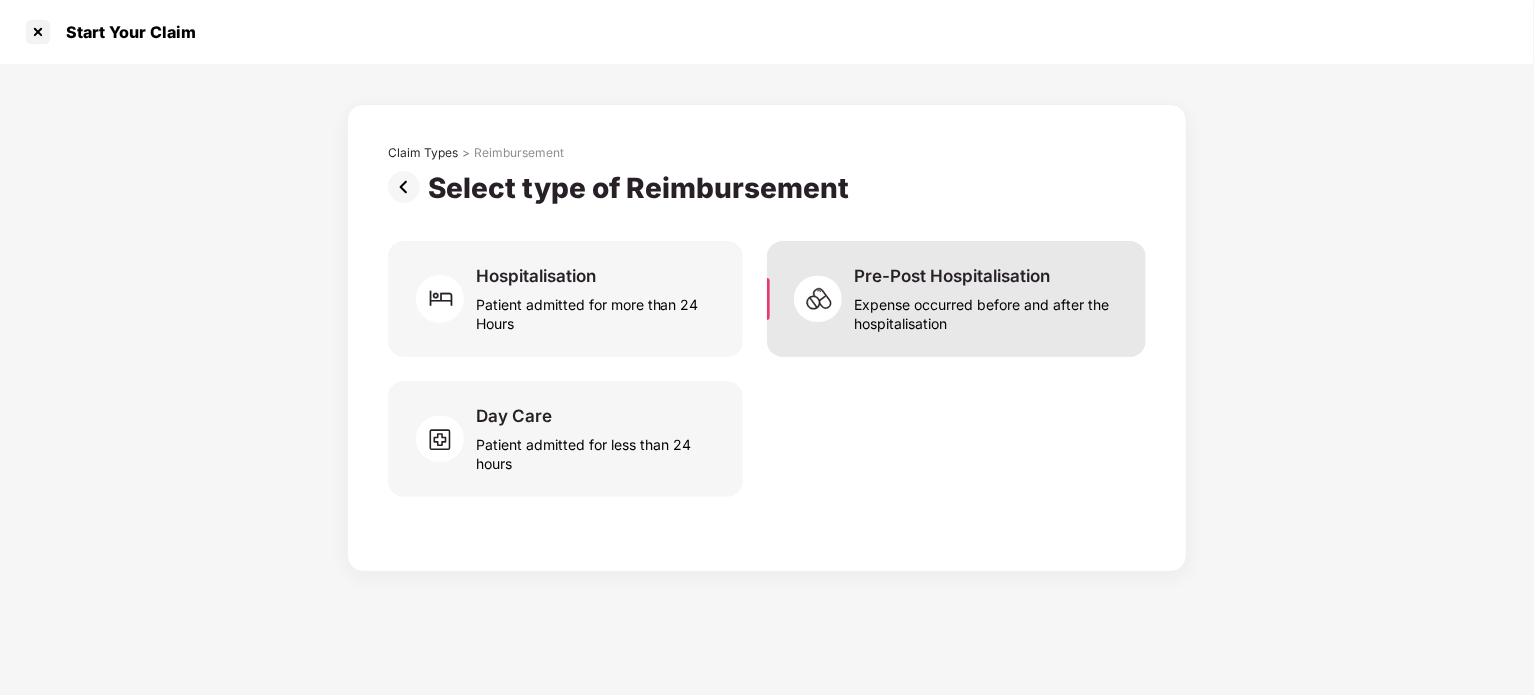 click on "Expense occurred before and after the hospitalisation" at bounding box center (988, 310) 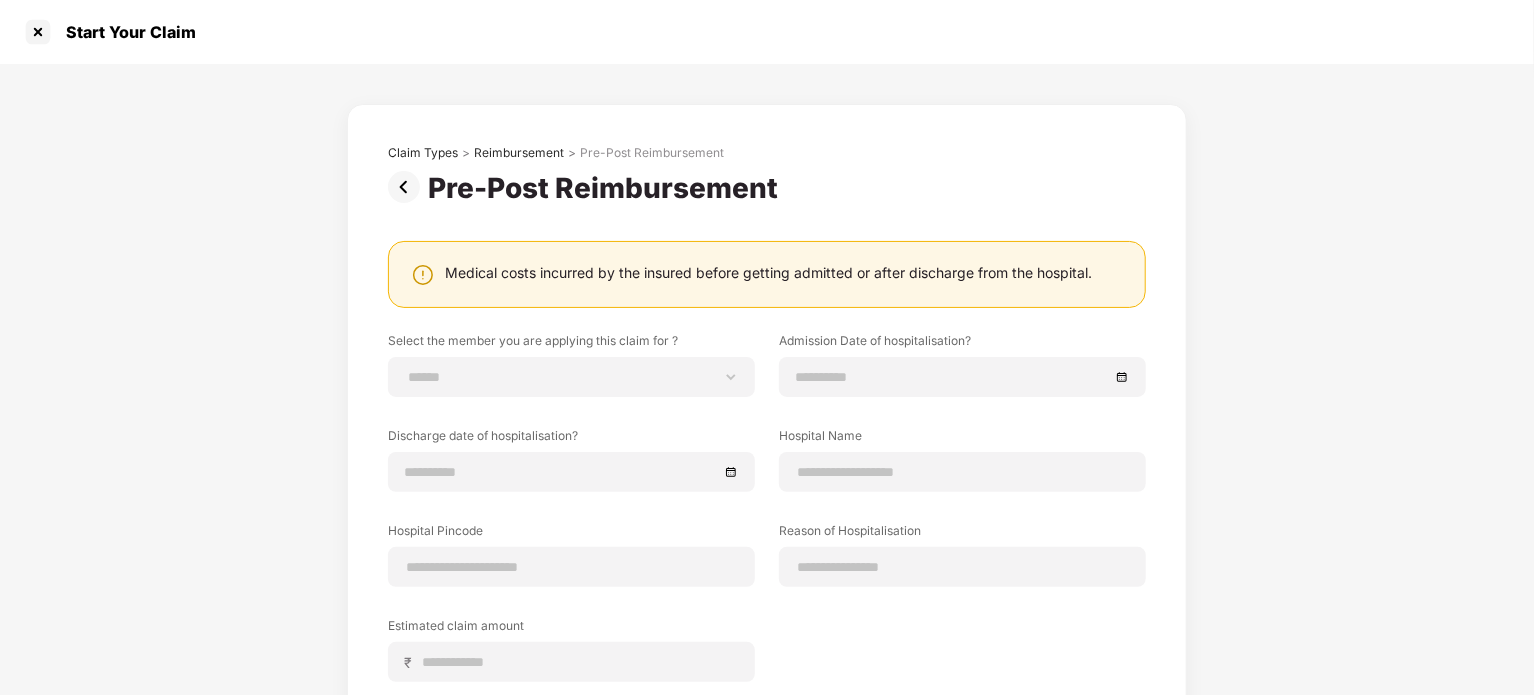scroll, scrollTop: 211, scrollLeft: 0, axis: vertical 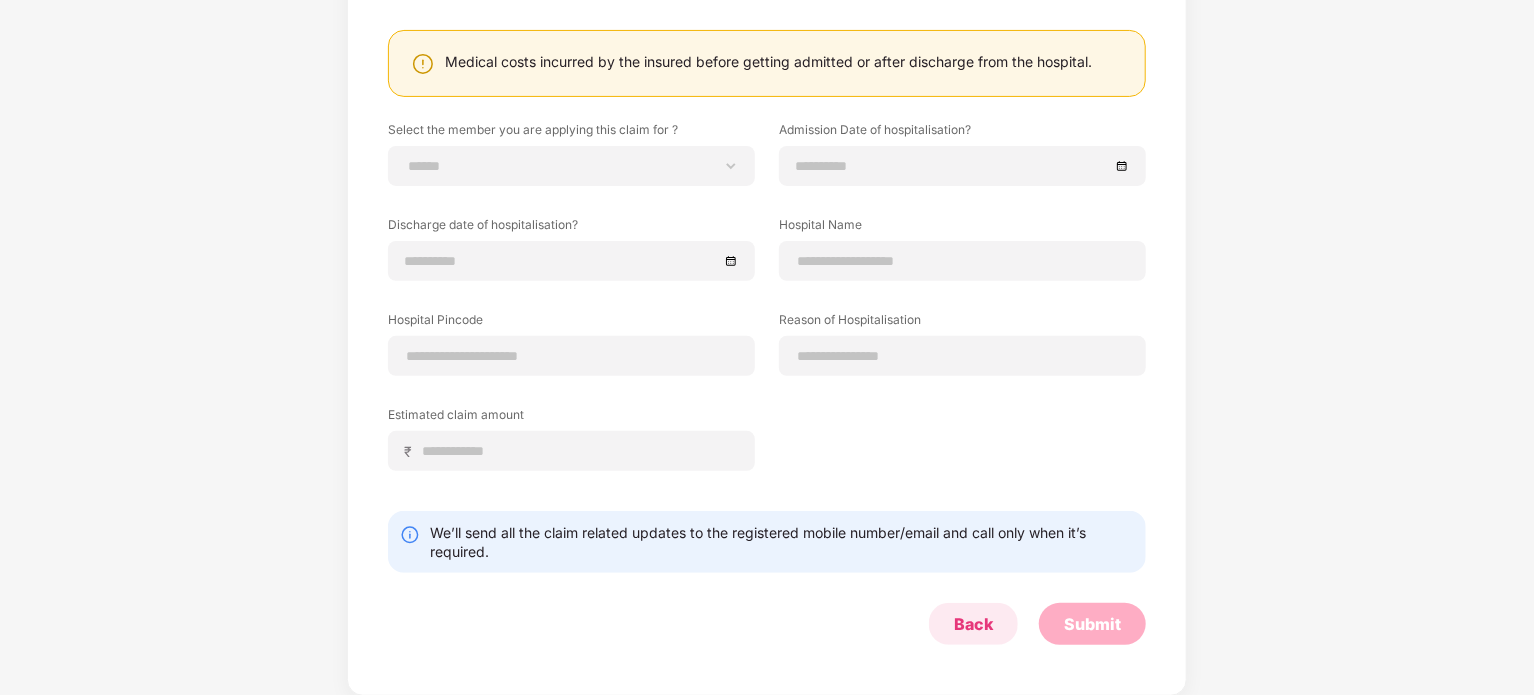 click on "Back" at bounding box center (973, 624) 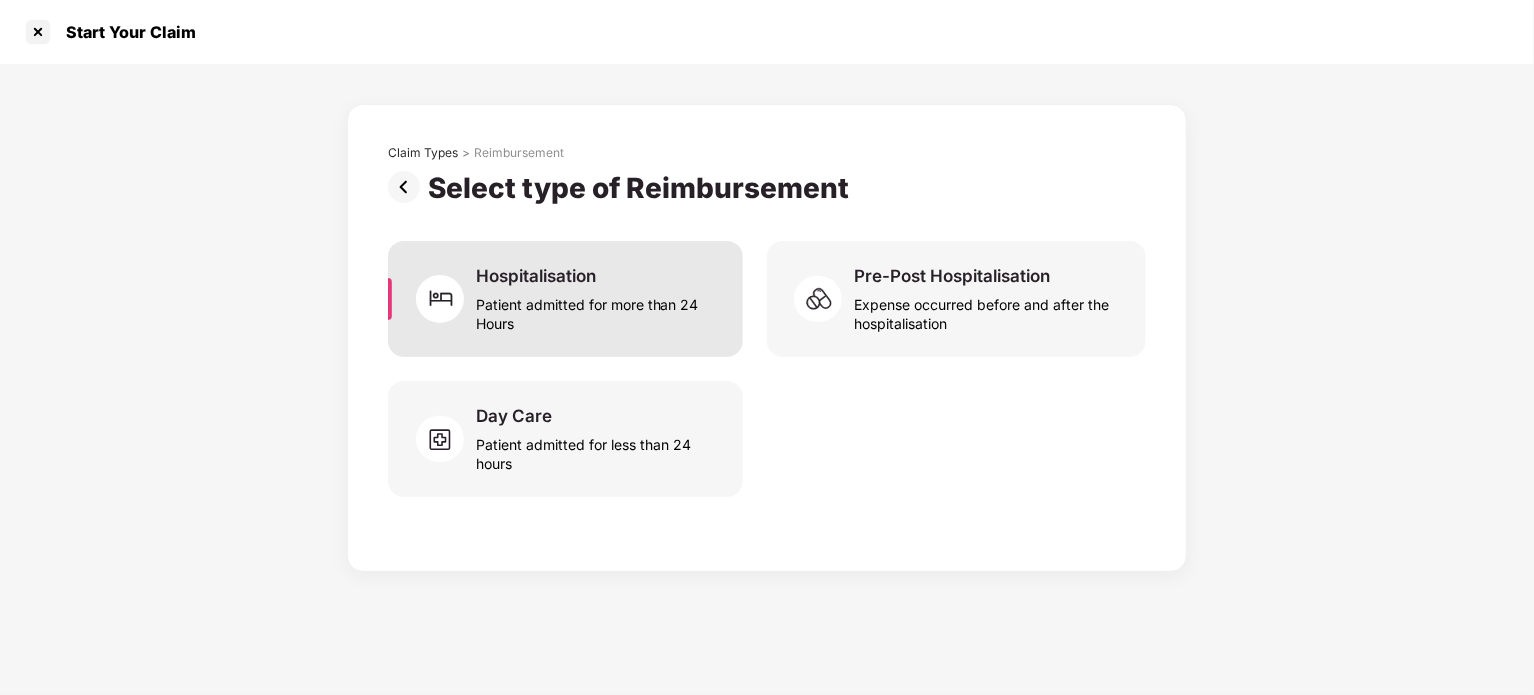 click on "Patient admitted for more than 24 Hours" at bounding box center [597, 310] 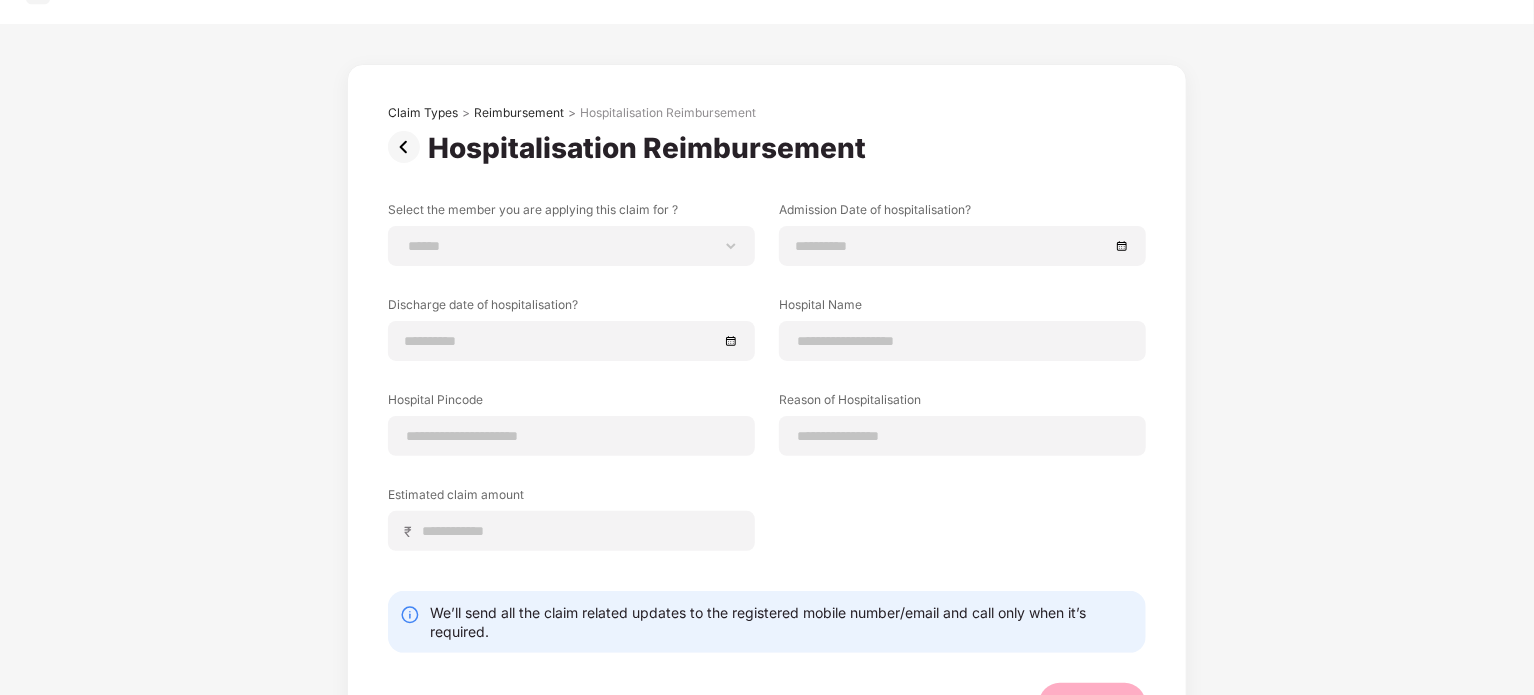 scroll, scrollTop: 120, scrollLeft: 0, axis: vertical 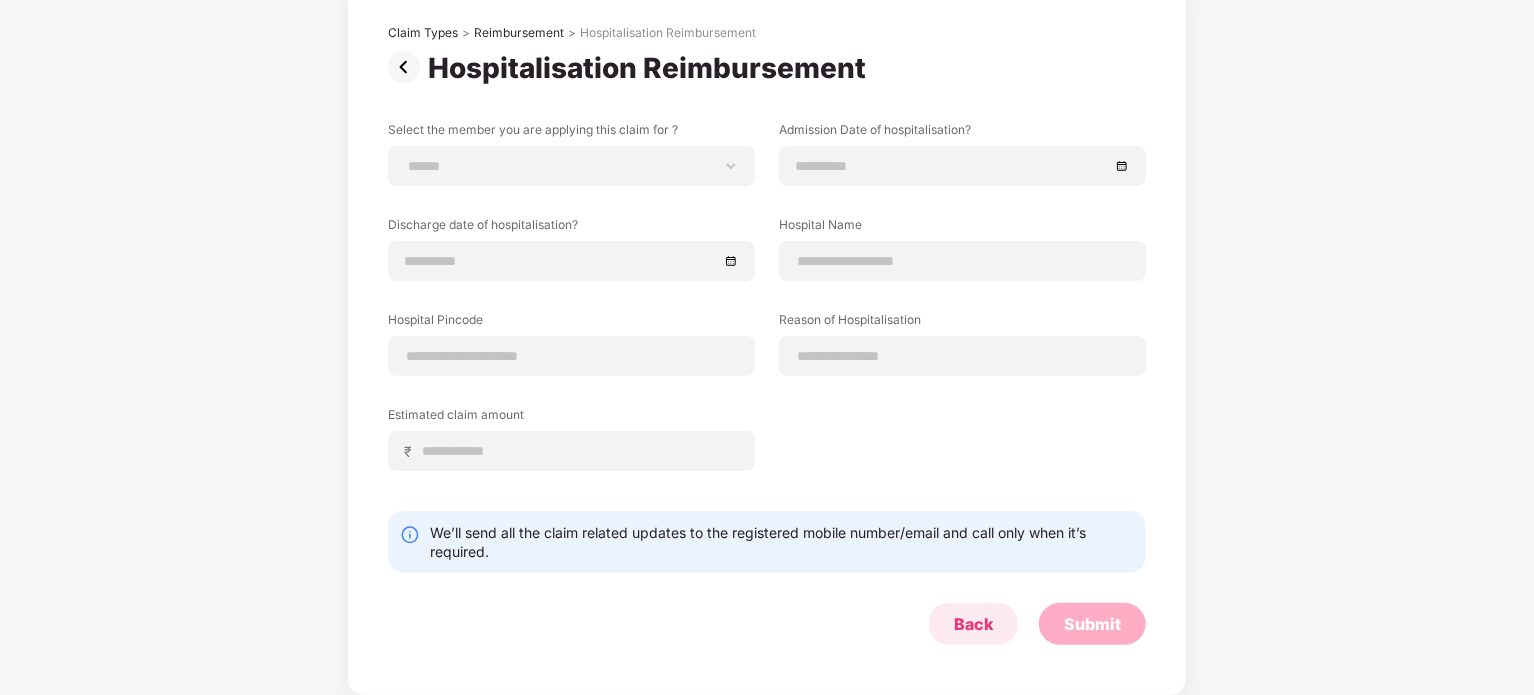click on "Back" at bounding box center (973, 624) 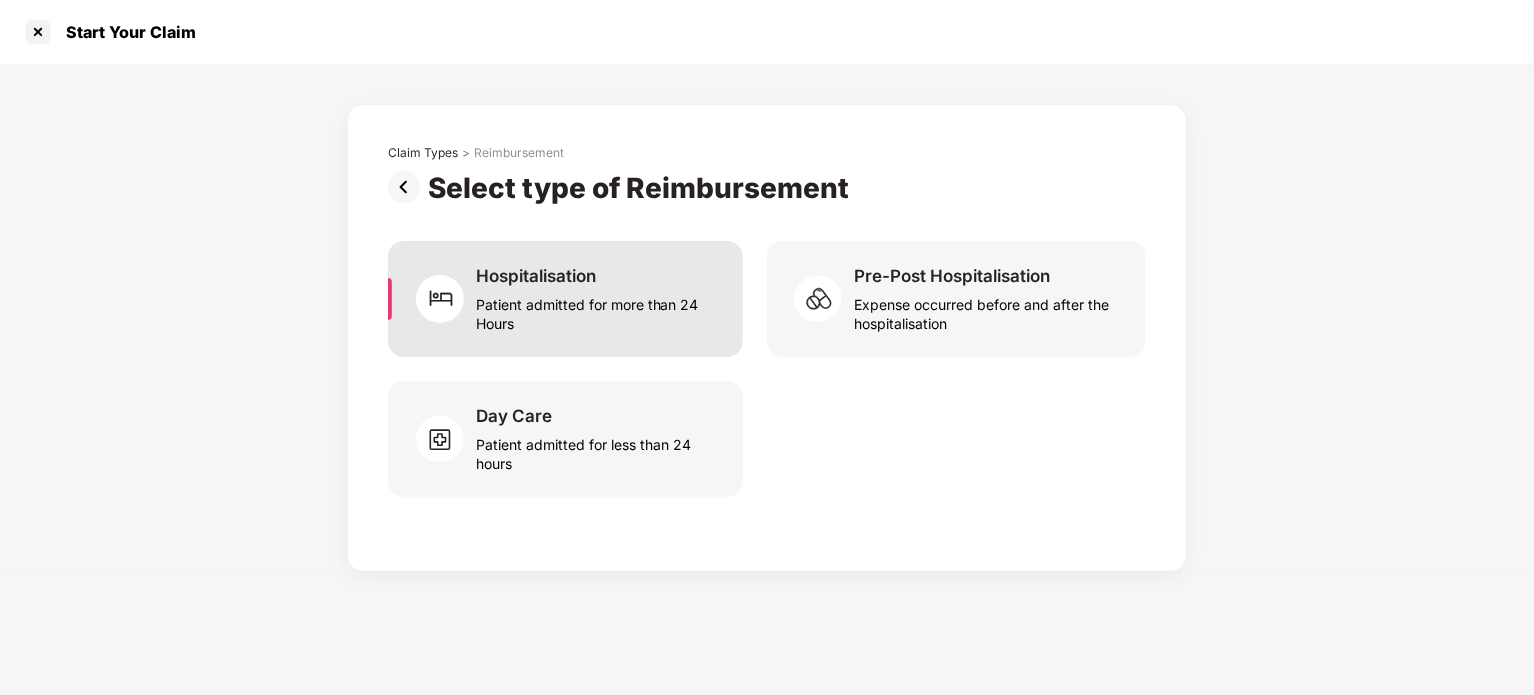 click on "Hospitalisation Patient admitted for more than 24 Hours" at bounding box center (565, 299) 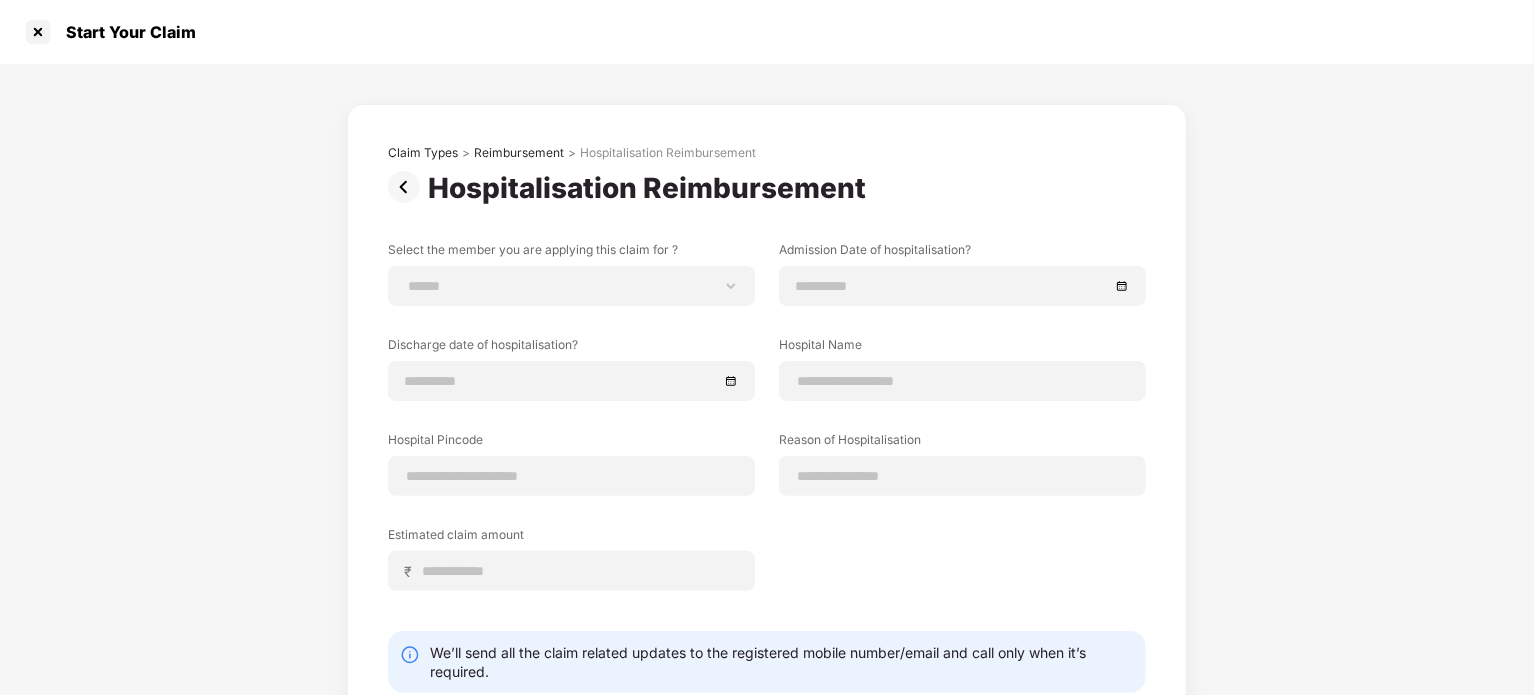 scroll, scrollTop: 120, scrollLeft: 0, axis: vertical 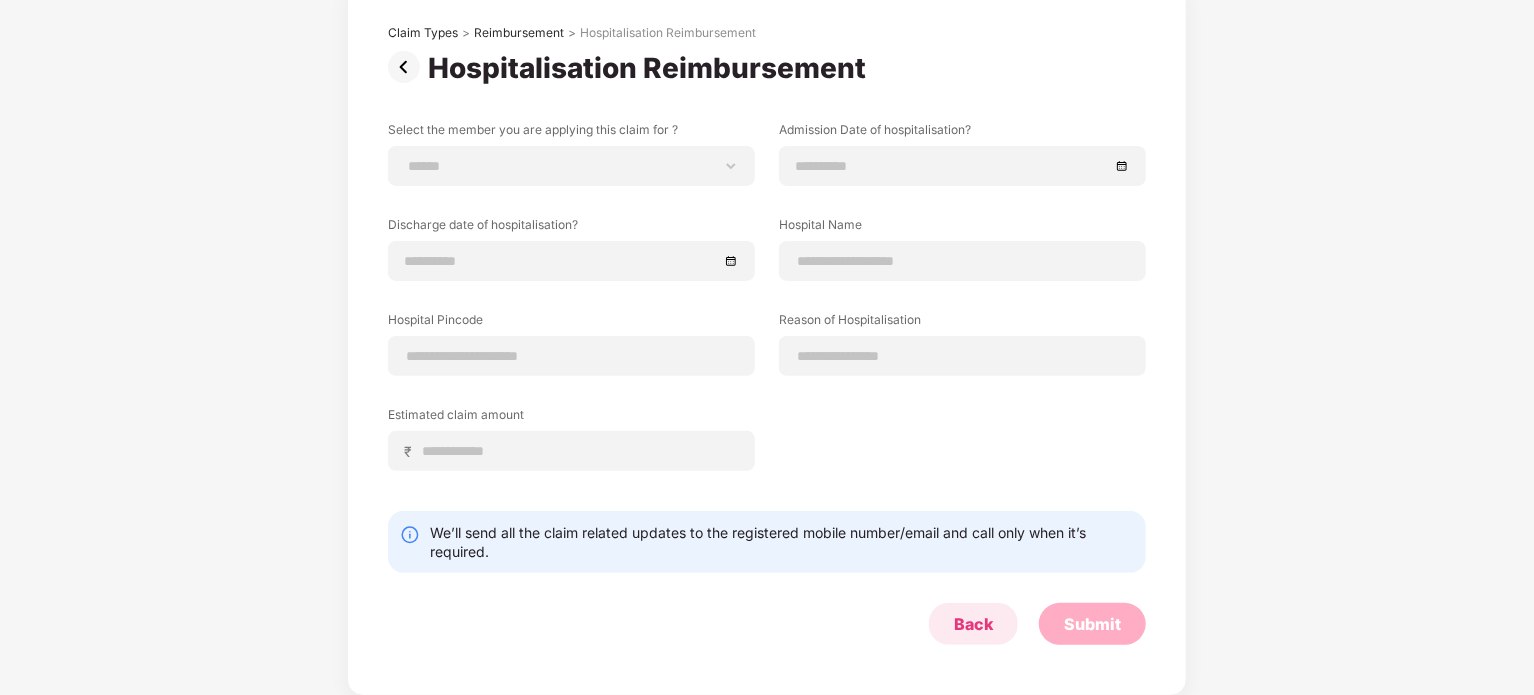 click on "Back" at bounding box center [973, 624] 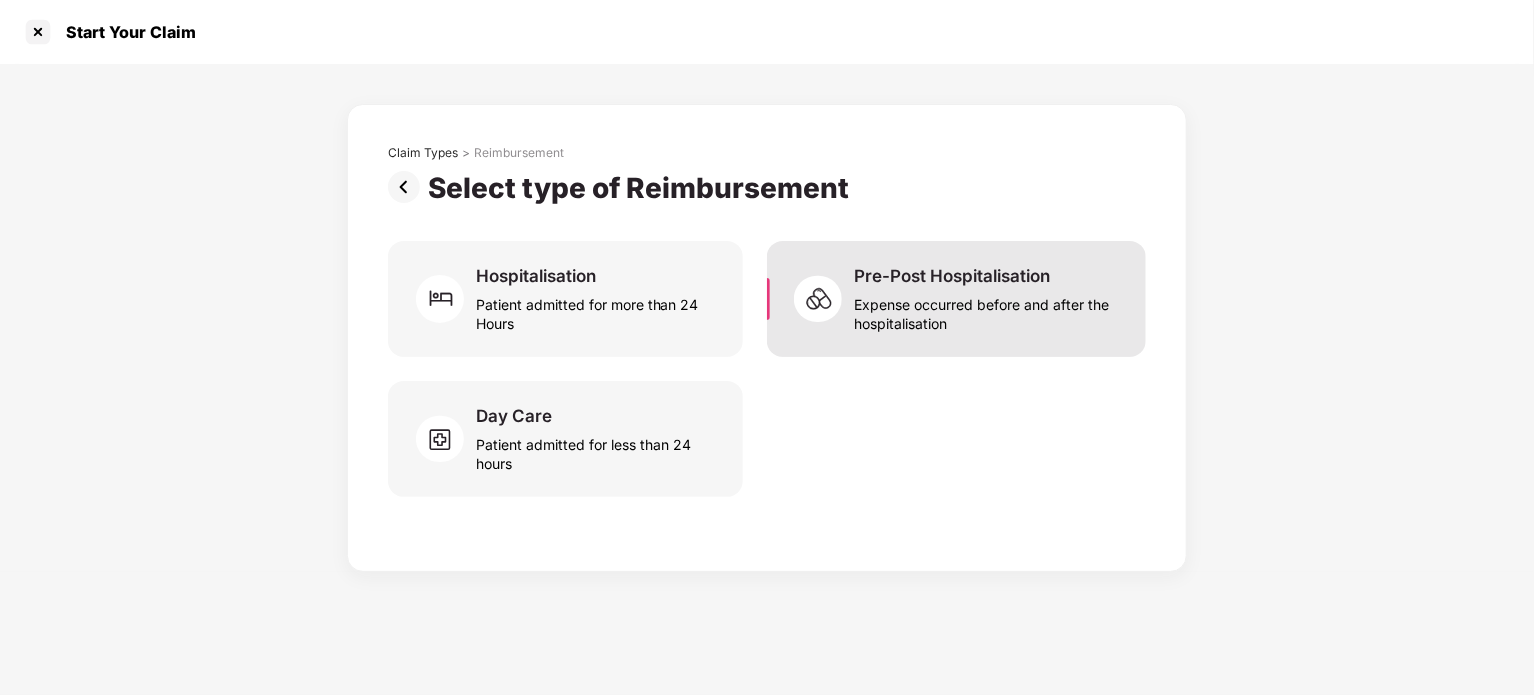 click on "Expense occurred before and after the hospitalisation" at bounding box center [988, 310] 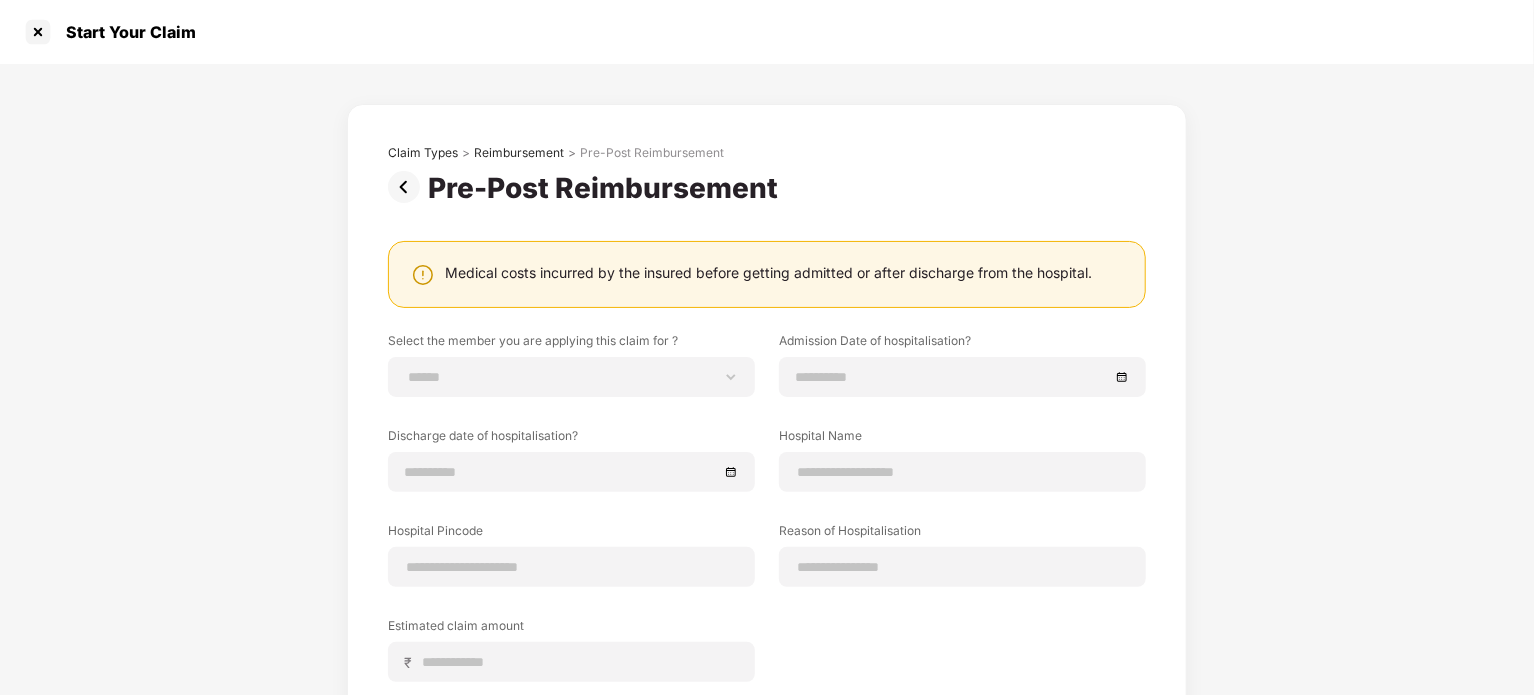 scroll, scrollTop: 211, scrollLeft: 0, axis: vertical 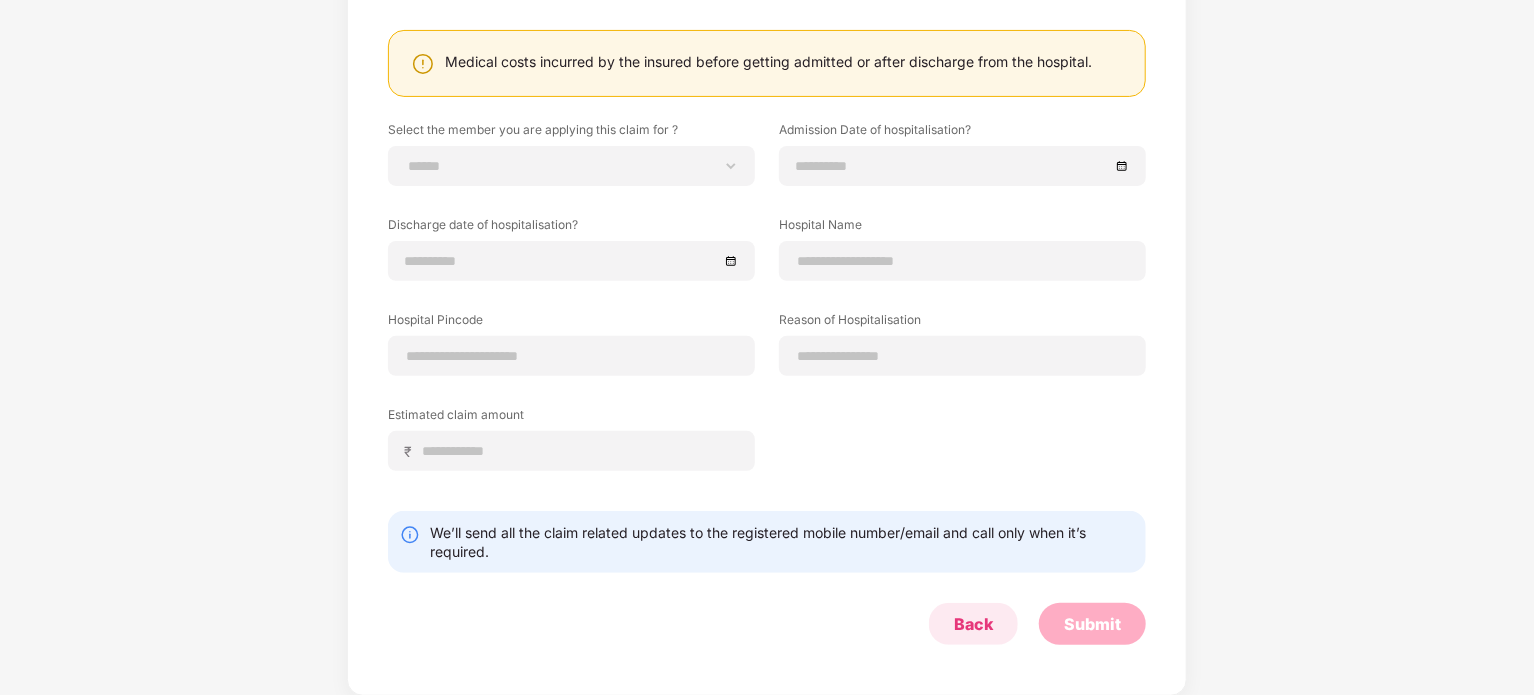 click on "Back" at bounding box center (973, 624) 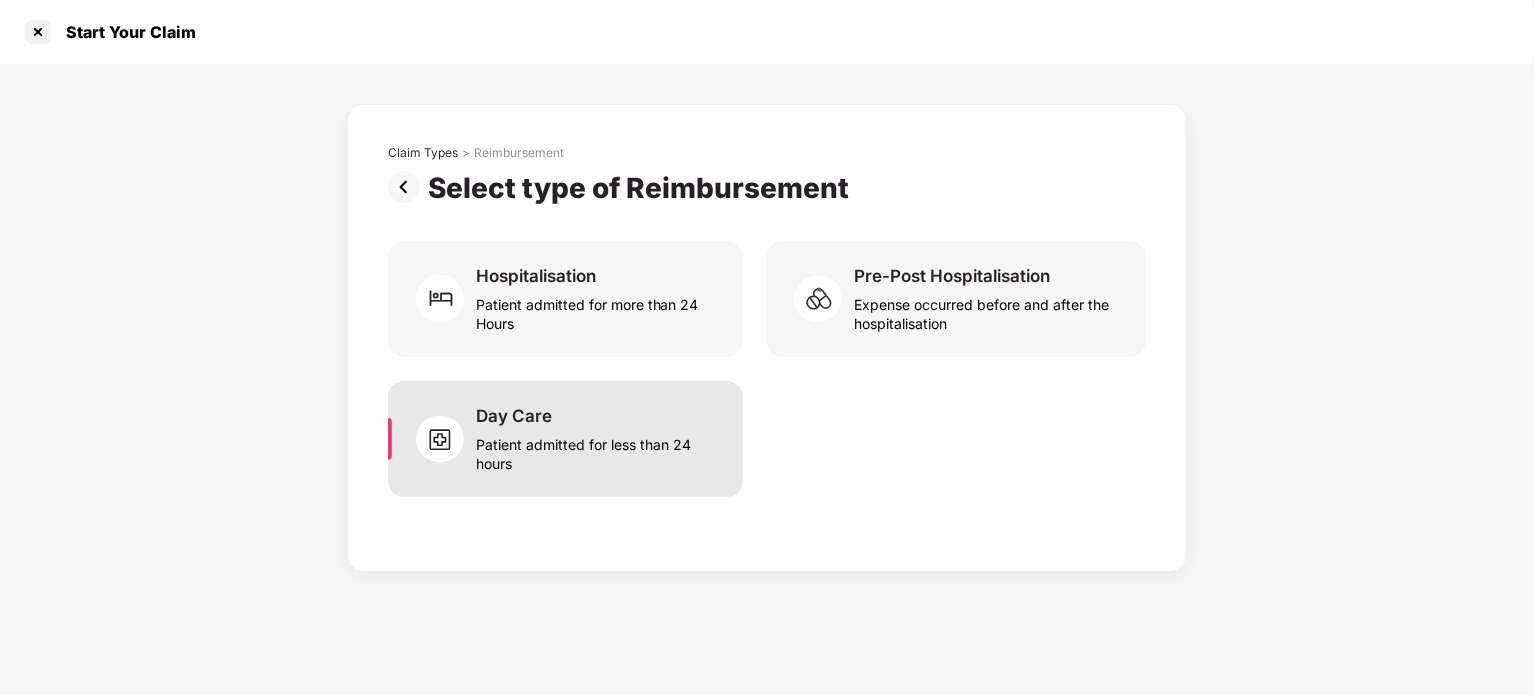 click on "Patient admitted for less than 24 hours" at bounding box center (597, 450) 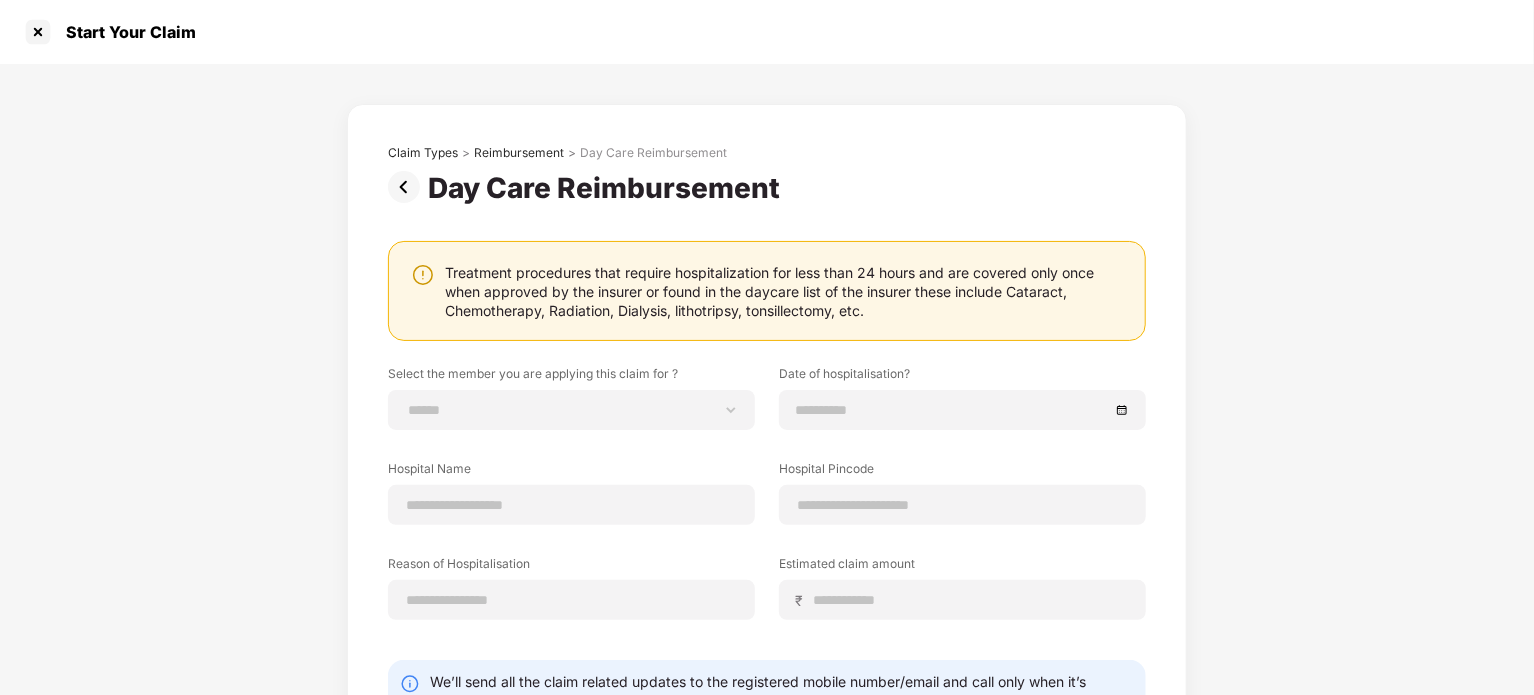 scroll, scrollTop: 148, scrollLeft: 0, axis: vertical 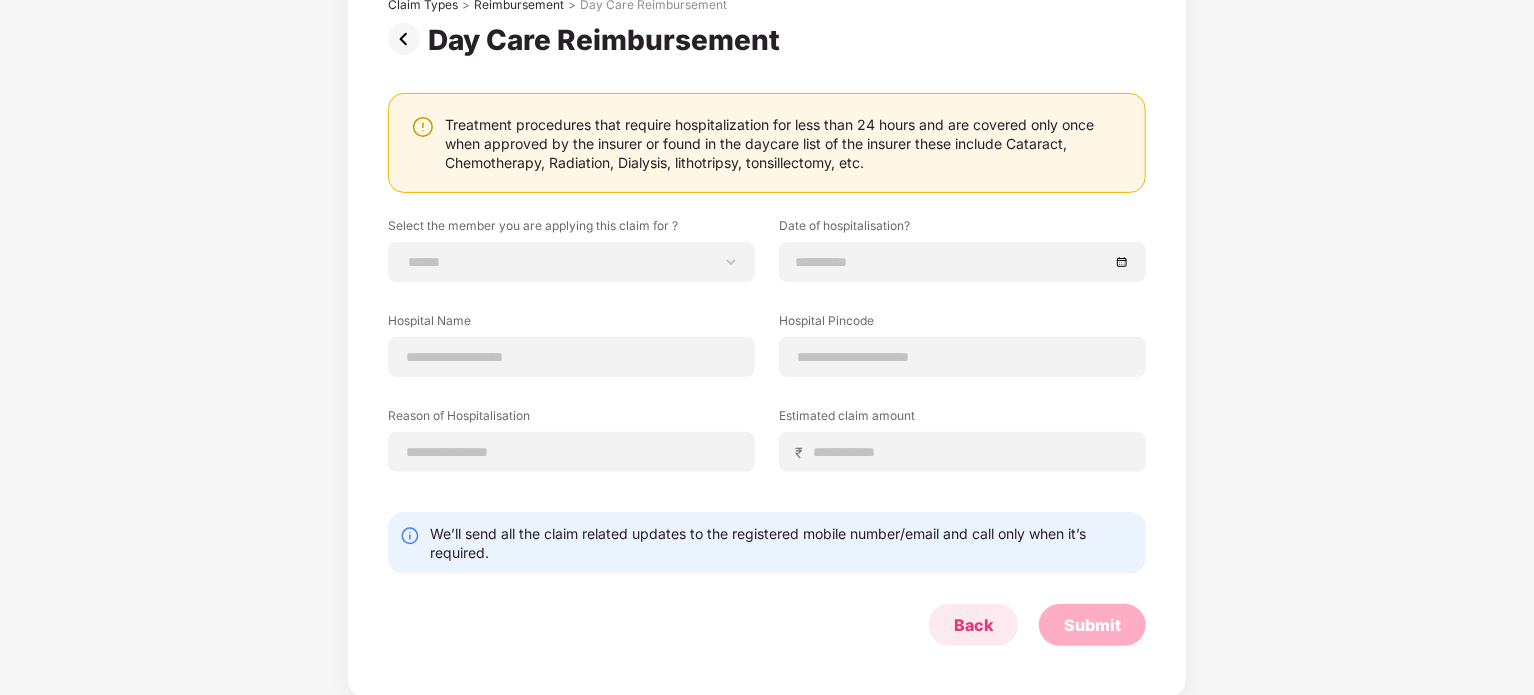 click on "Back" at bounding box center [973, 625] 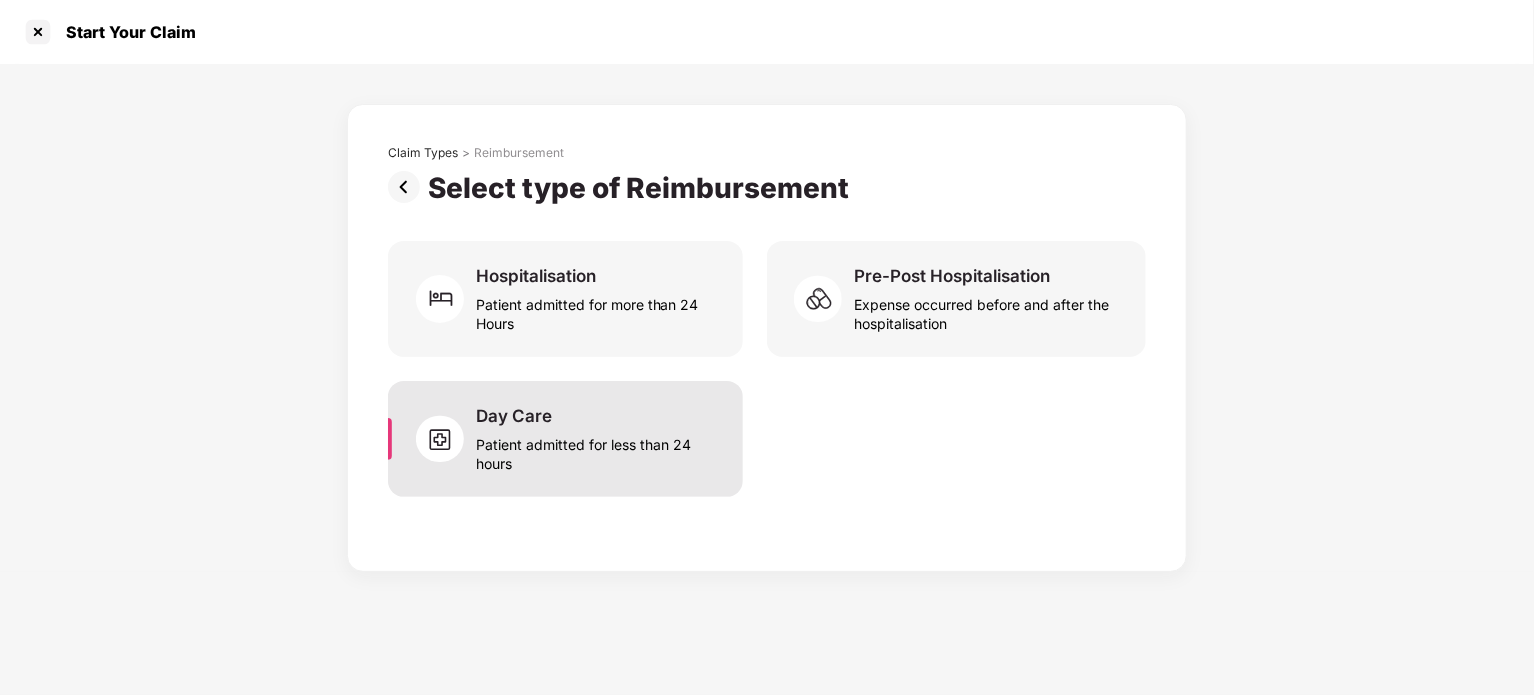 scroll, scrollTop: 0, scrollLeft: 0, axis: both 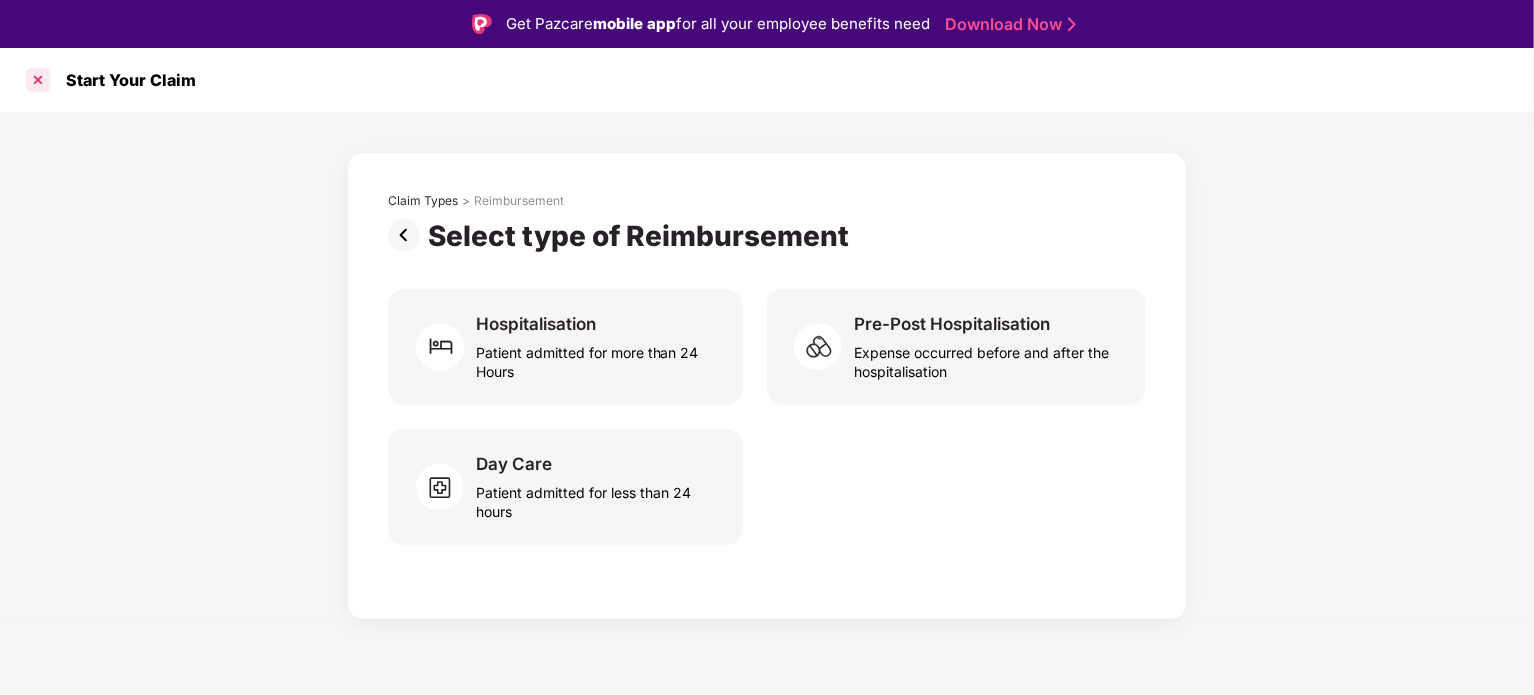 click at bounding box center [38, 80] 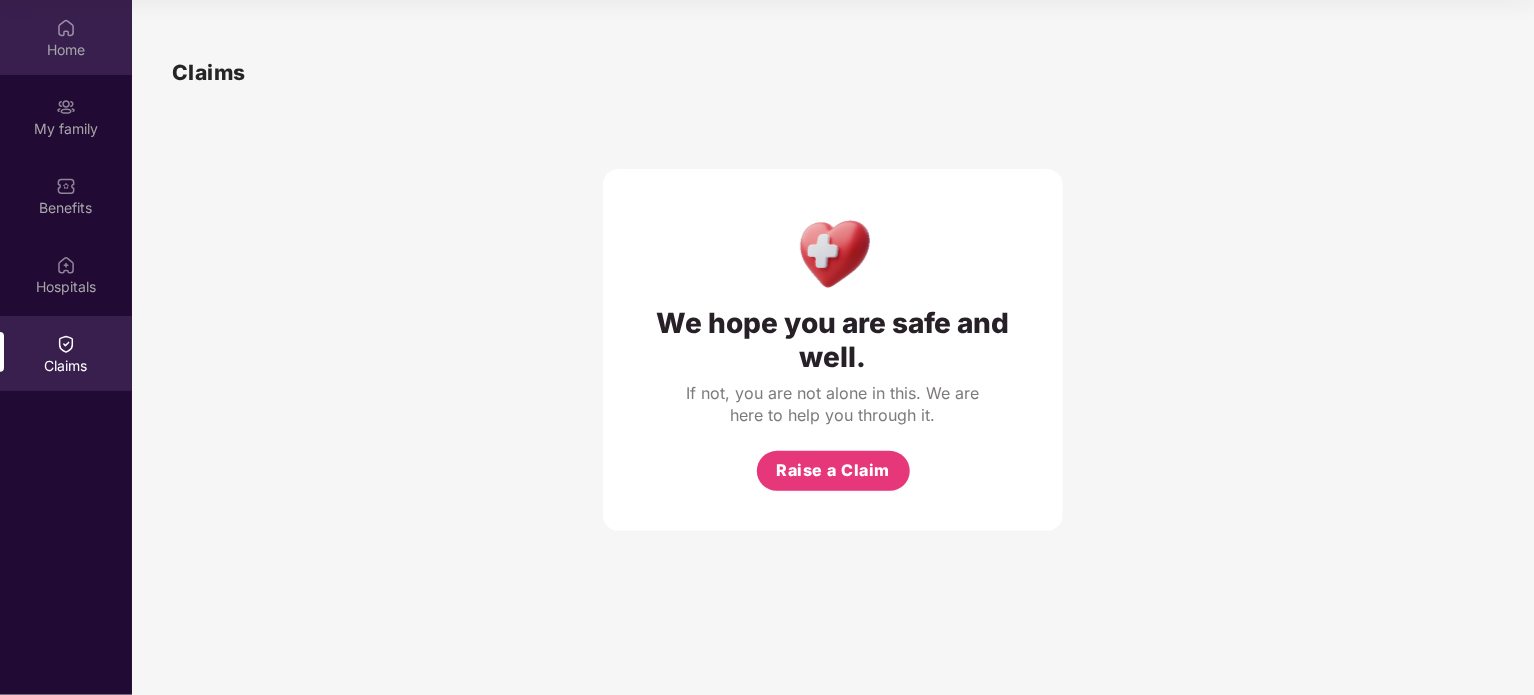 click on "Home" at bounding box center [66, 50] 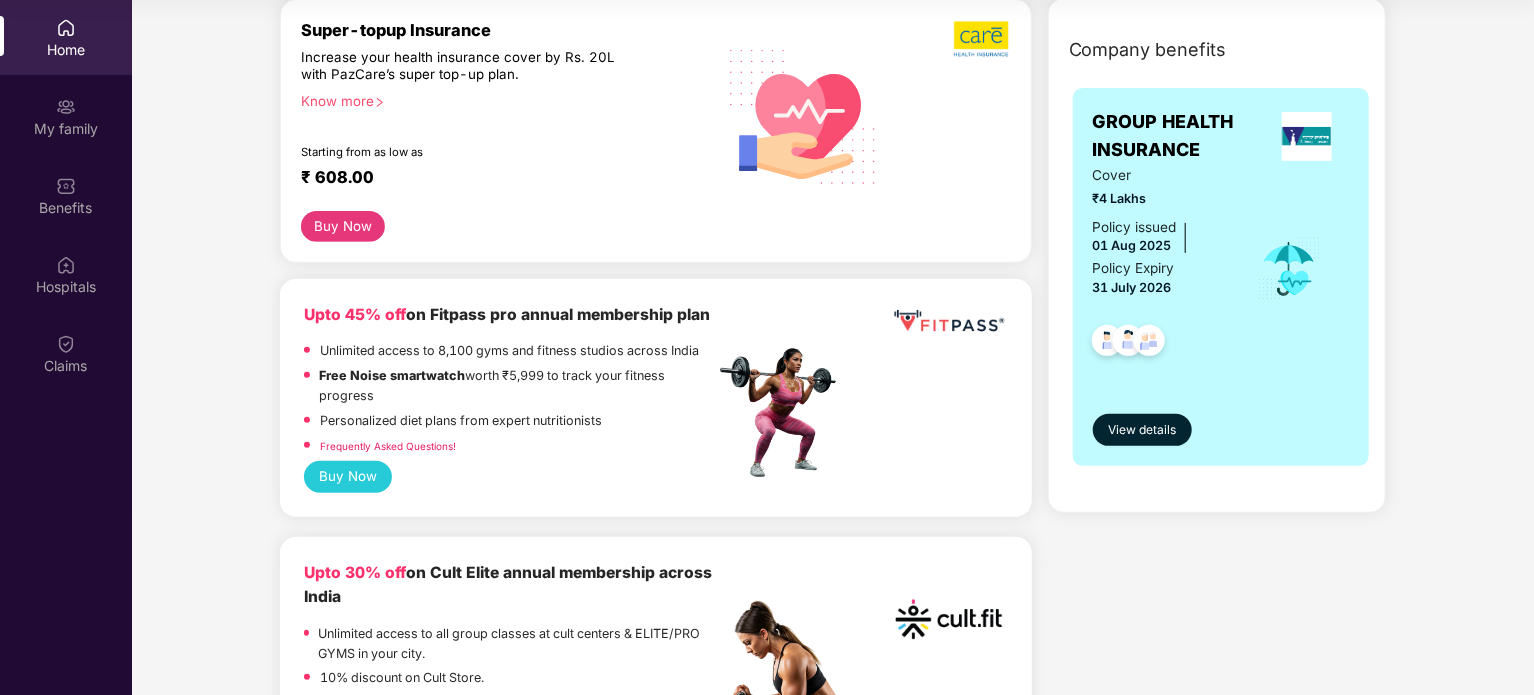 scroll, scrollTop: 0, scrollLeft: 0, axis: both 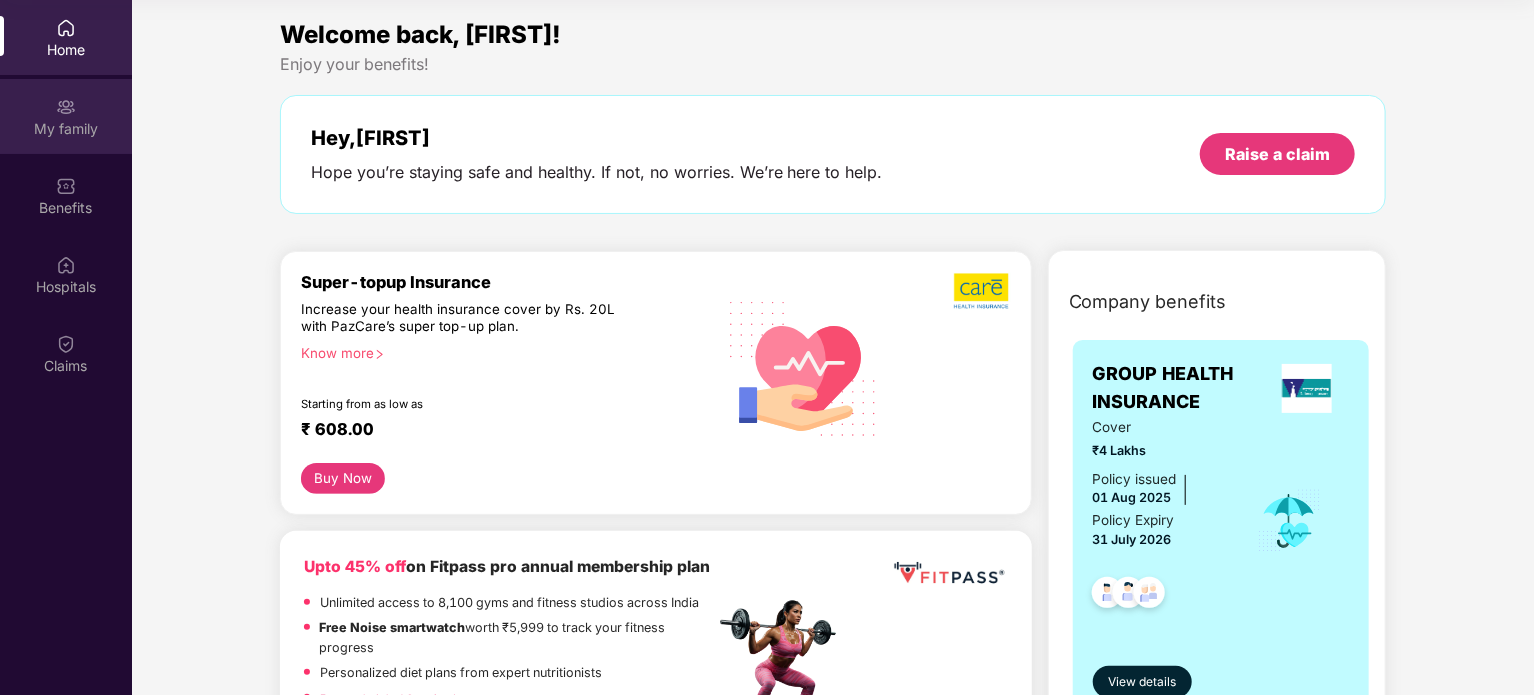 click on "My family" at bounding box center (66, 116) 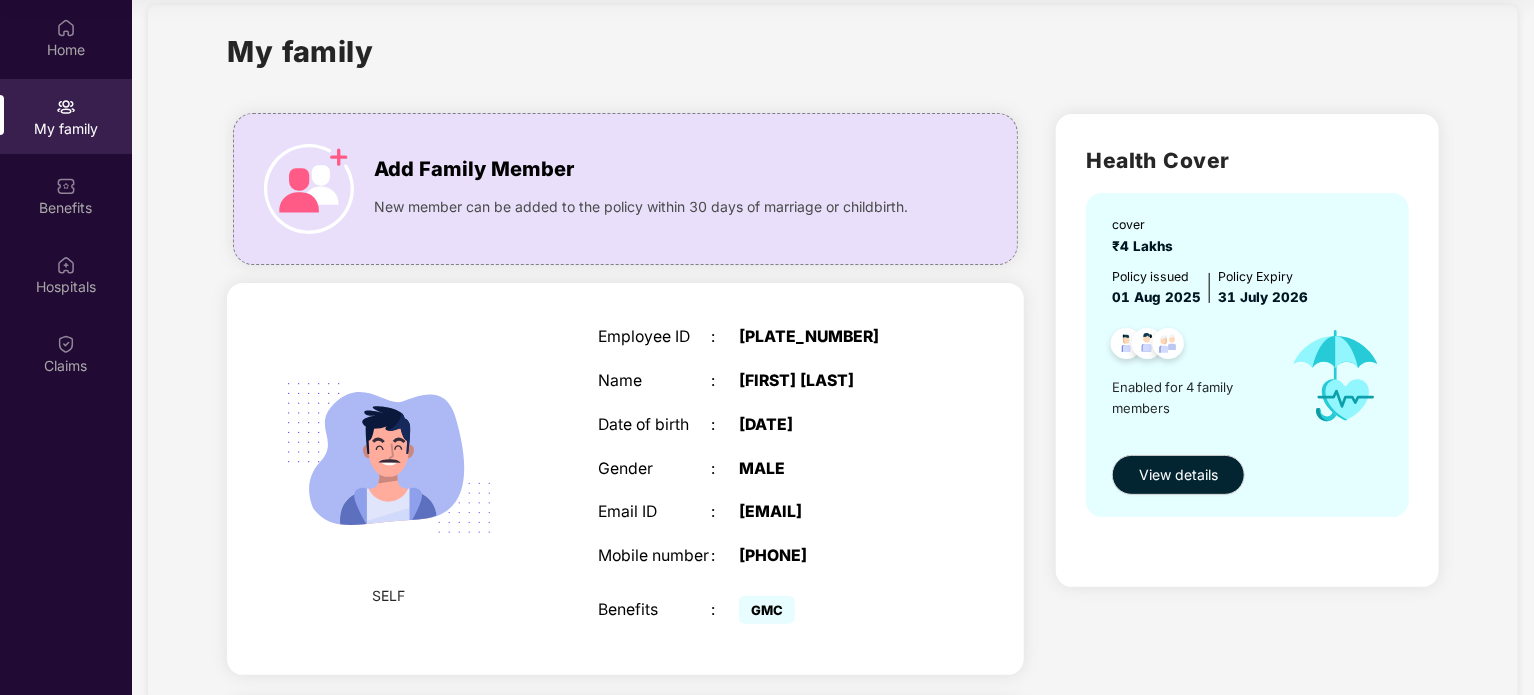 scroll, scrollTop: 0, scrollLeft: 0, axis: both 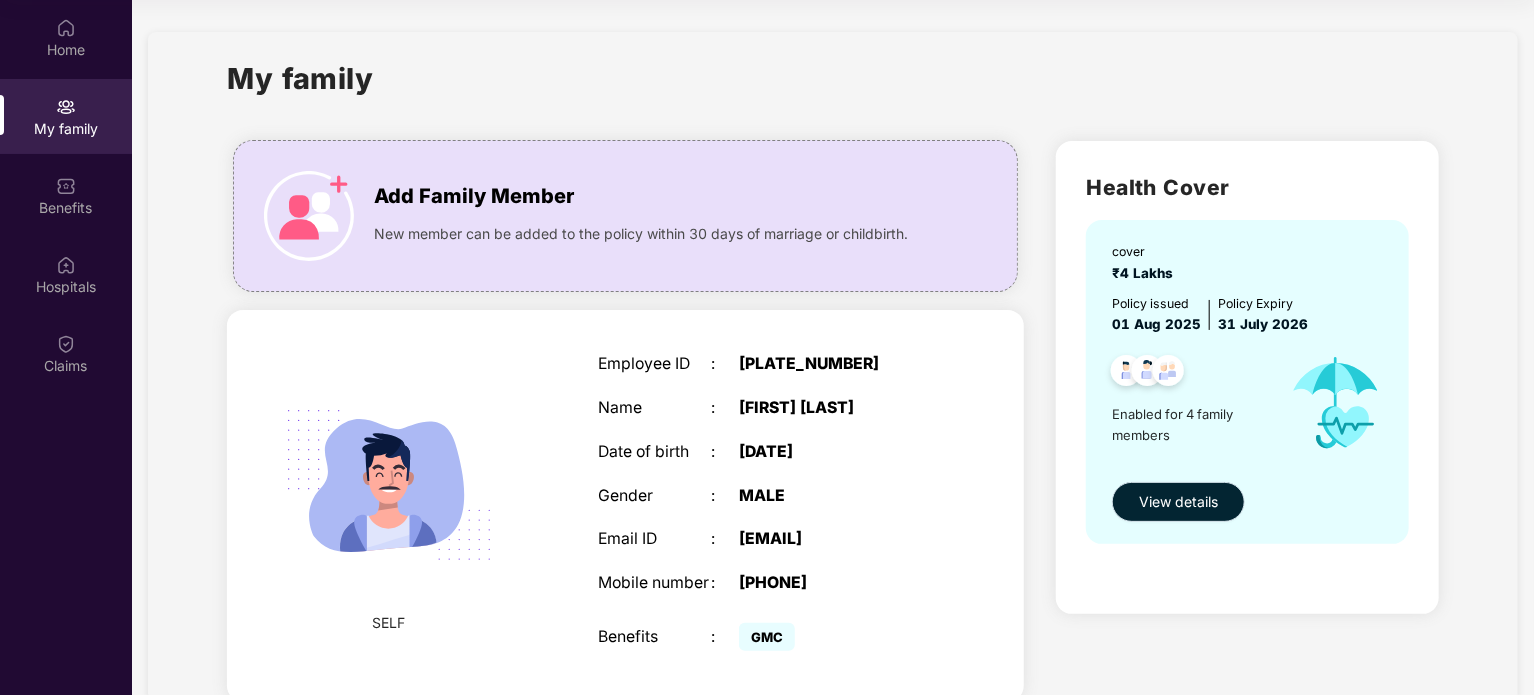 click on "View details" at bounding box center (1178, 502) 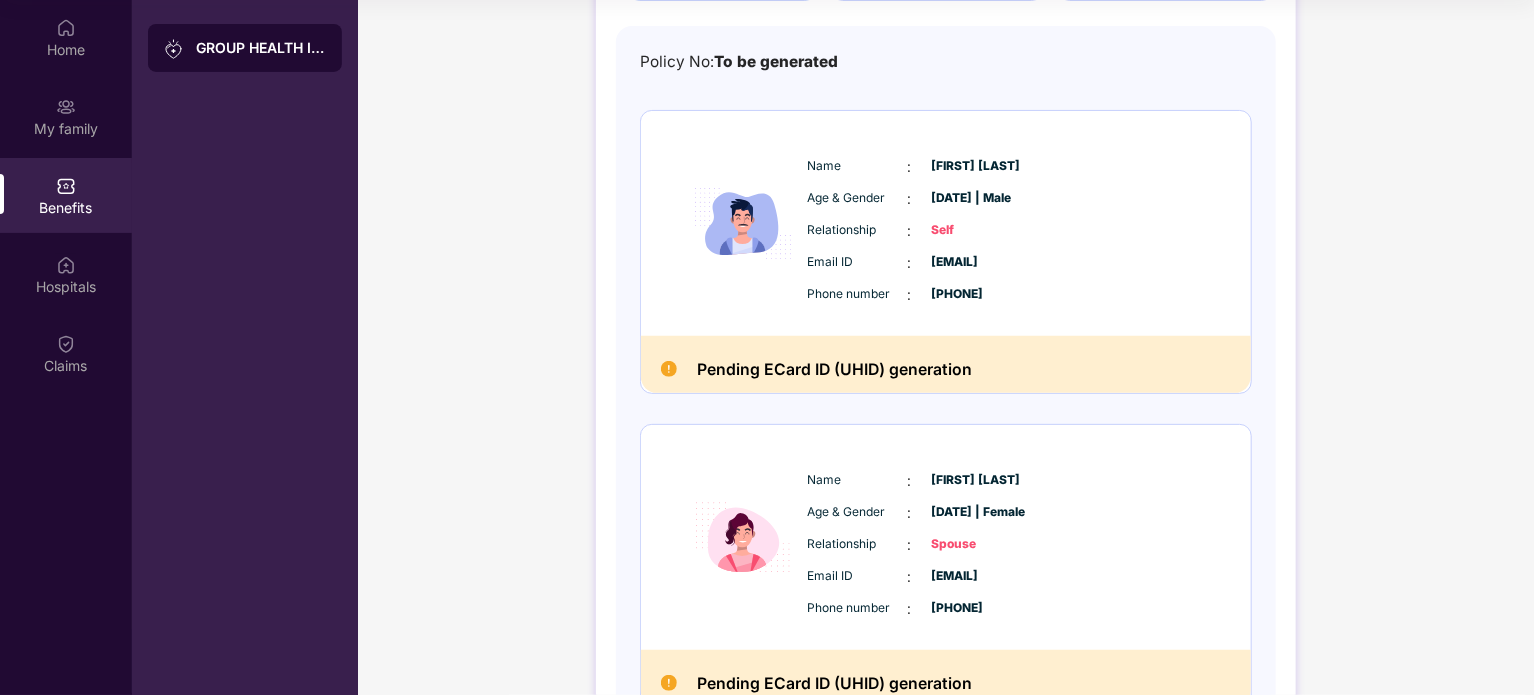 scroll, scrollTop: 164, scrollLeft: 0, axis: vertical 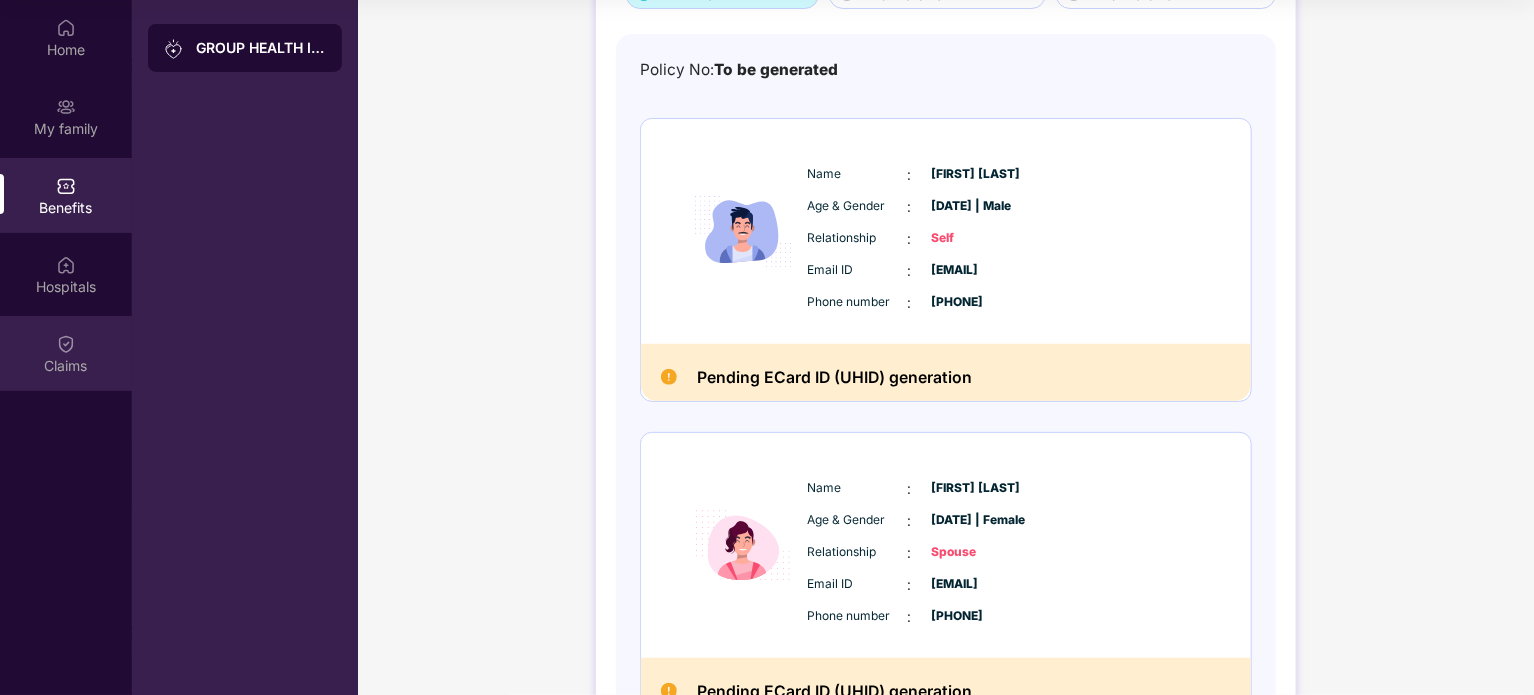 click at bounding box center [66, 344] 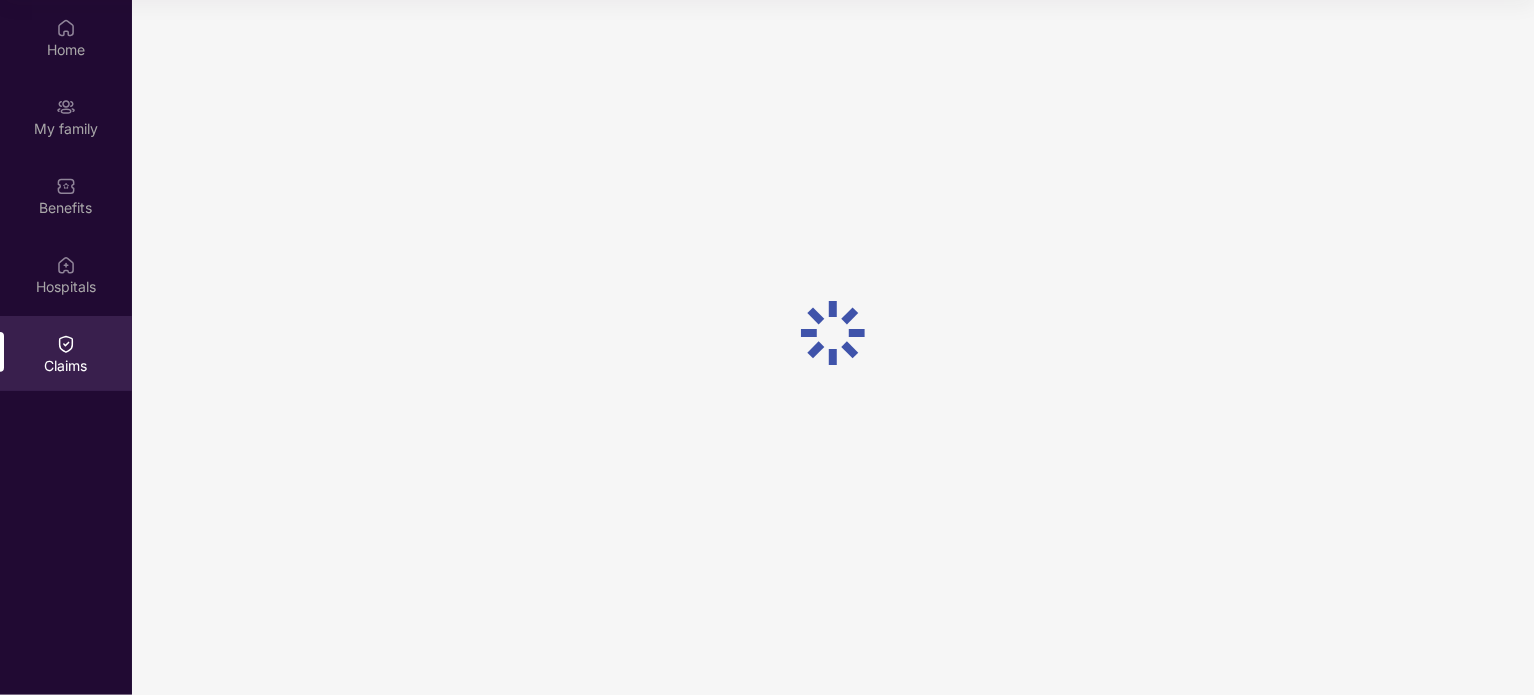 scroll, scrollTop: 0, scrollLeft: 0, axis: both 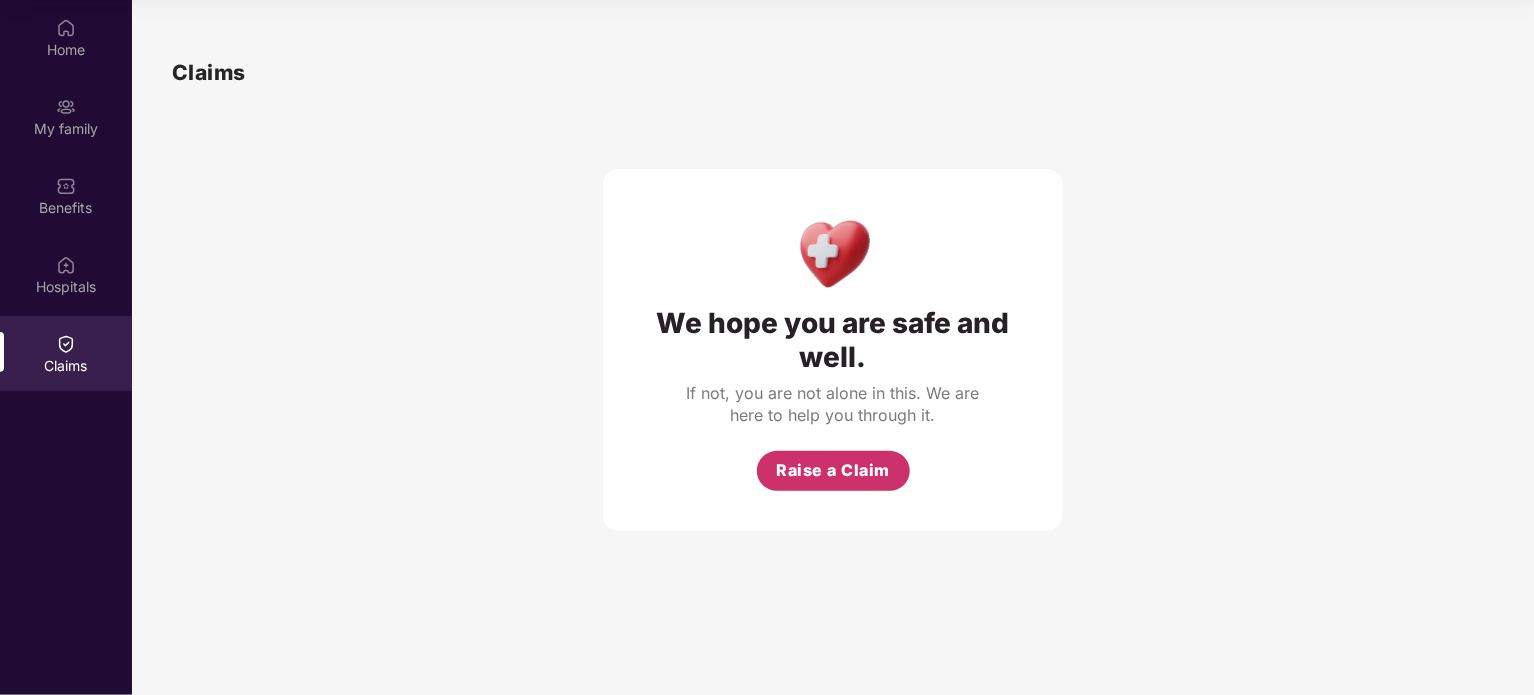 click on "Raise a Claim" at bounding box center (833, 470) 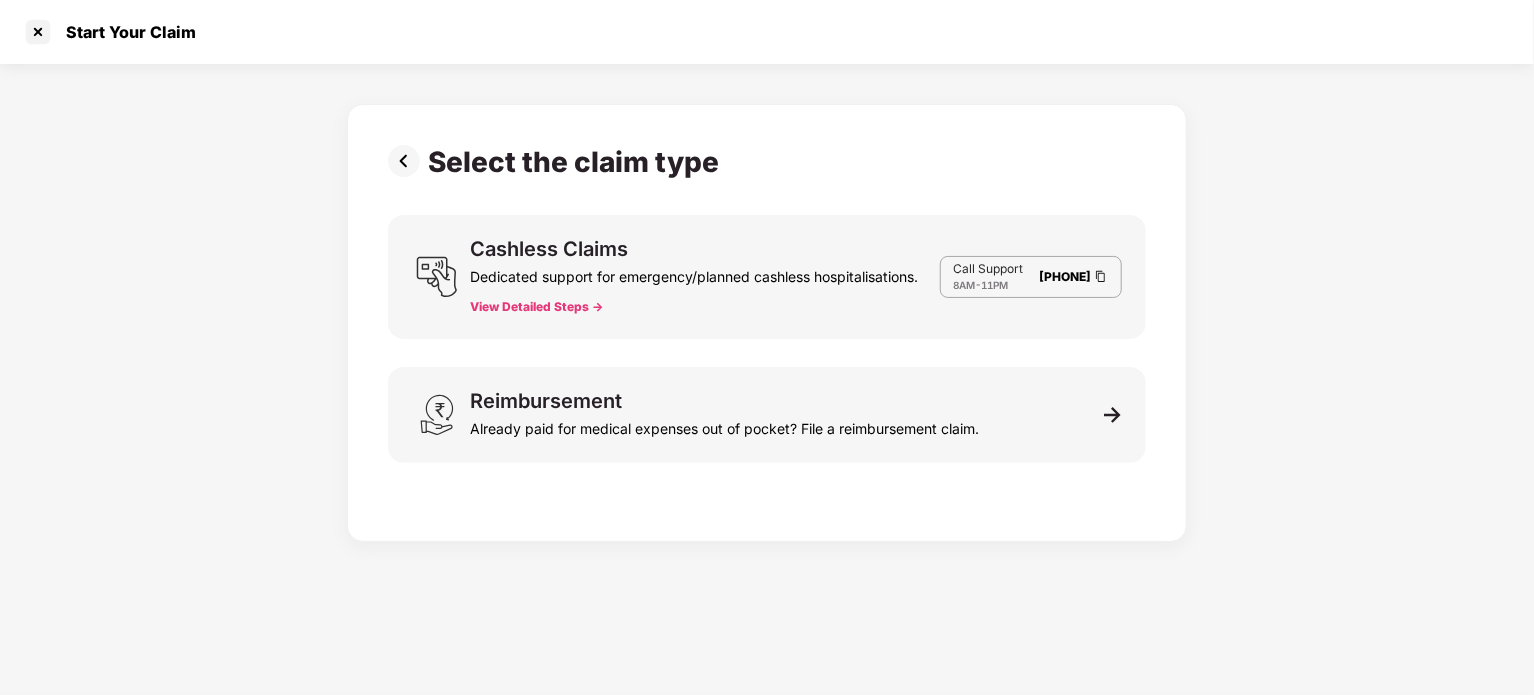 scroll, scrollTop: 48, scrollLeft: 0, axis: vertical 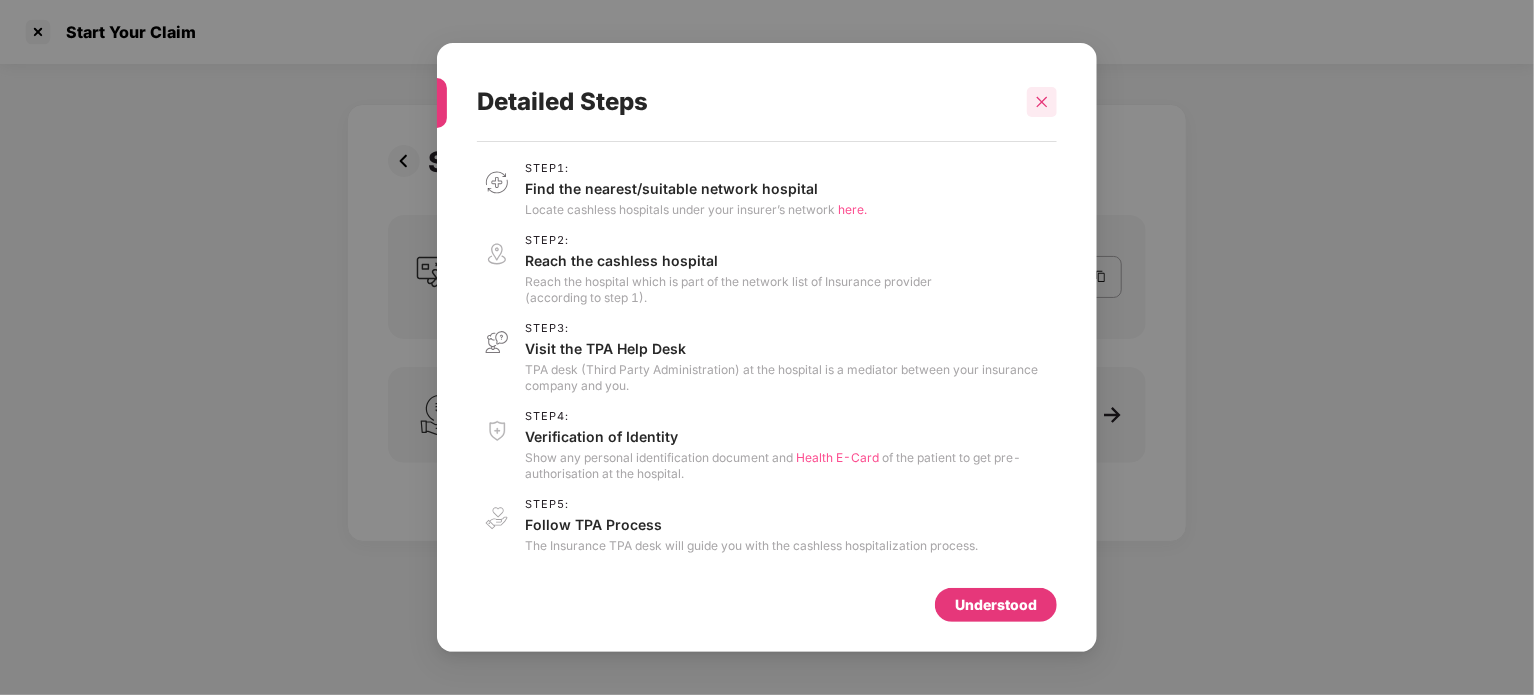 click 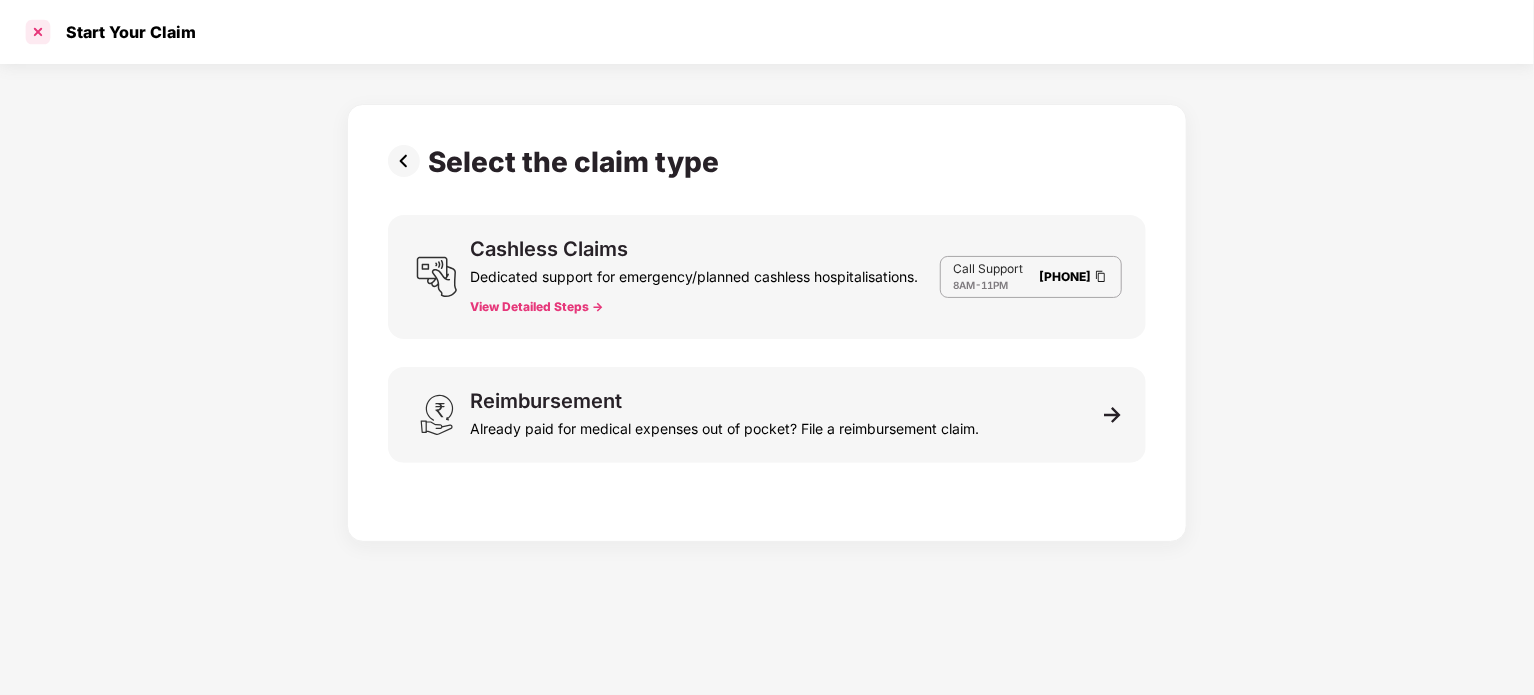 click at bounding box center (38, 32) 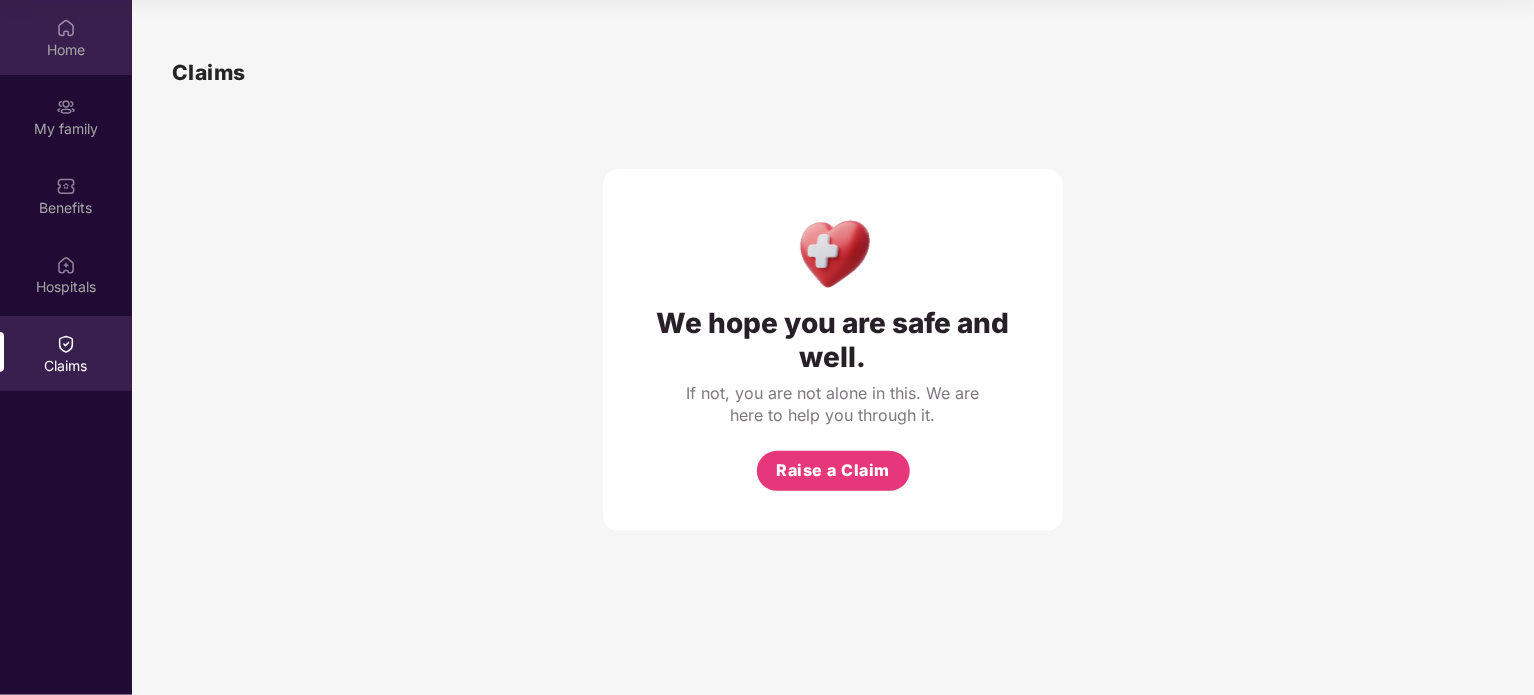 click at bounding box center [66, 28] 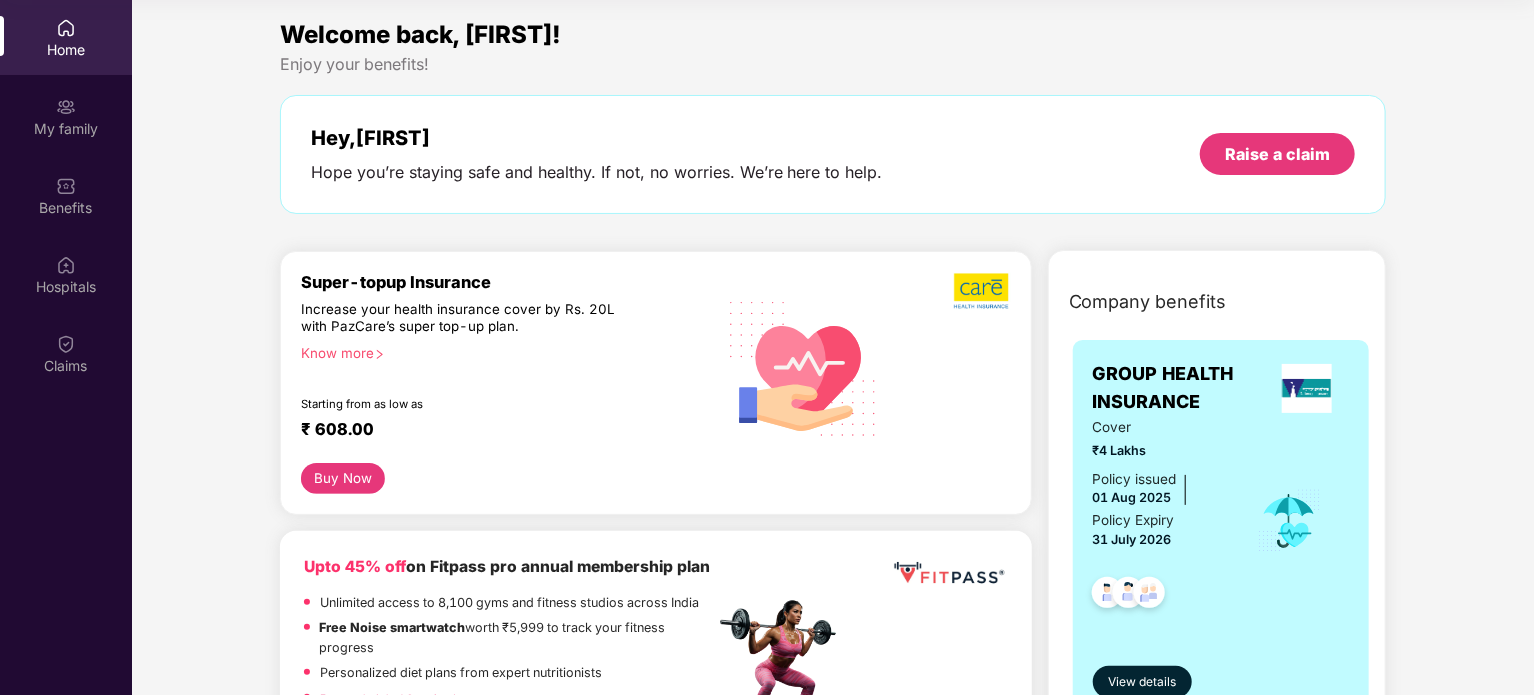 scroll, scrollTop: 0, scrollLeft: 0, axis: both 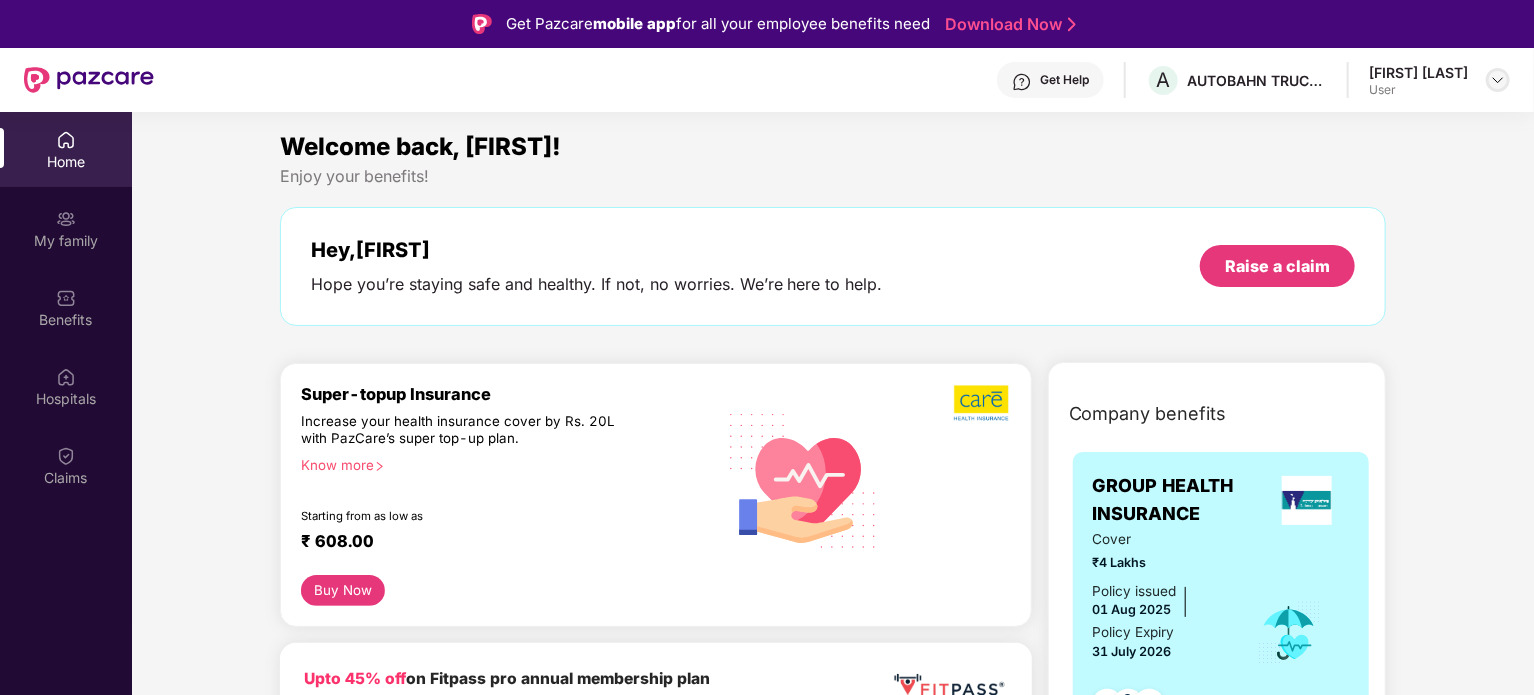 click at bounding box center [1498, 80] 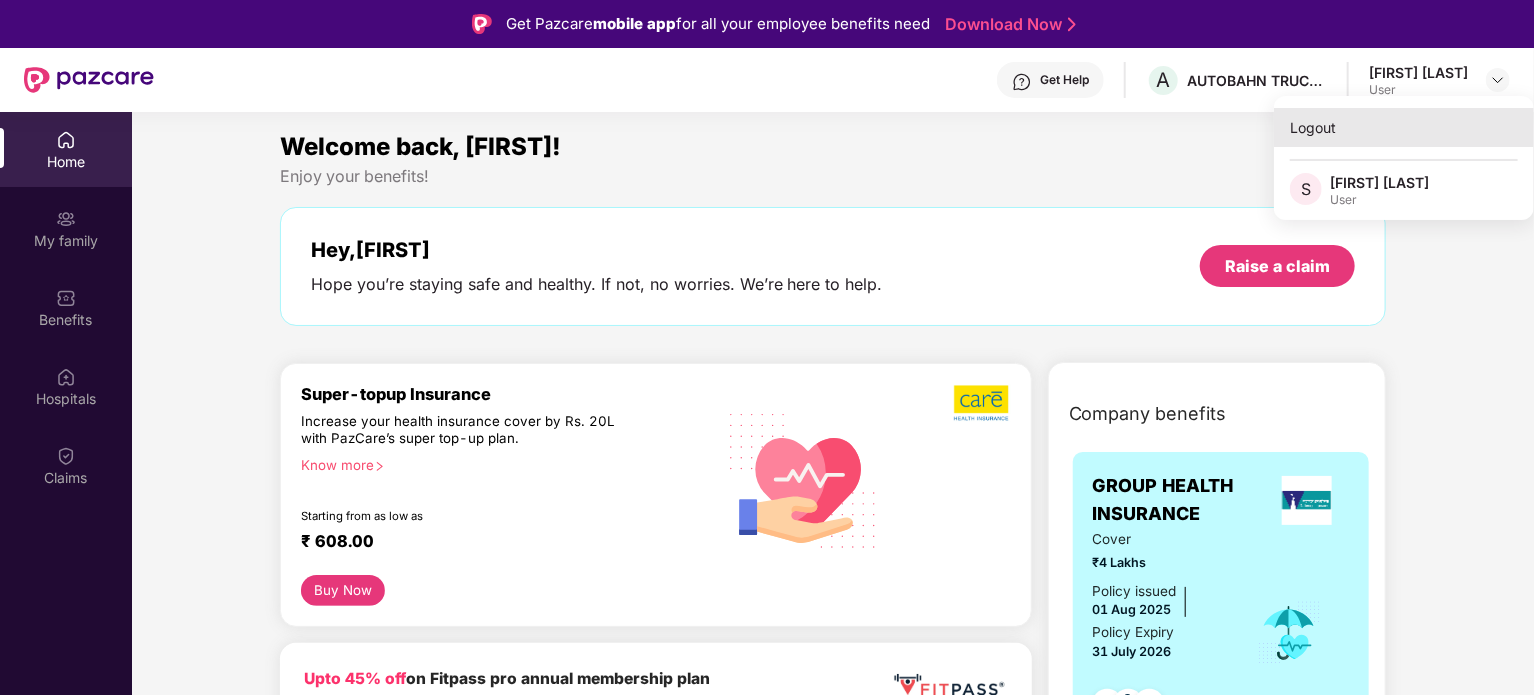 click on "Logout" at bounding box center (1404, 127) 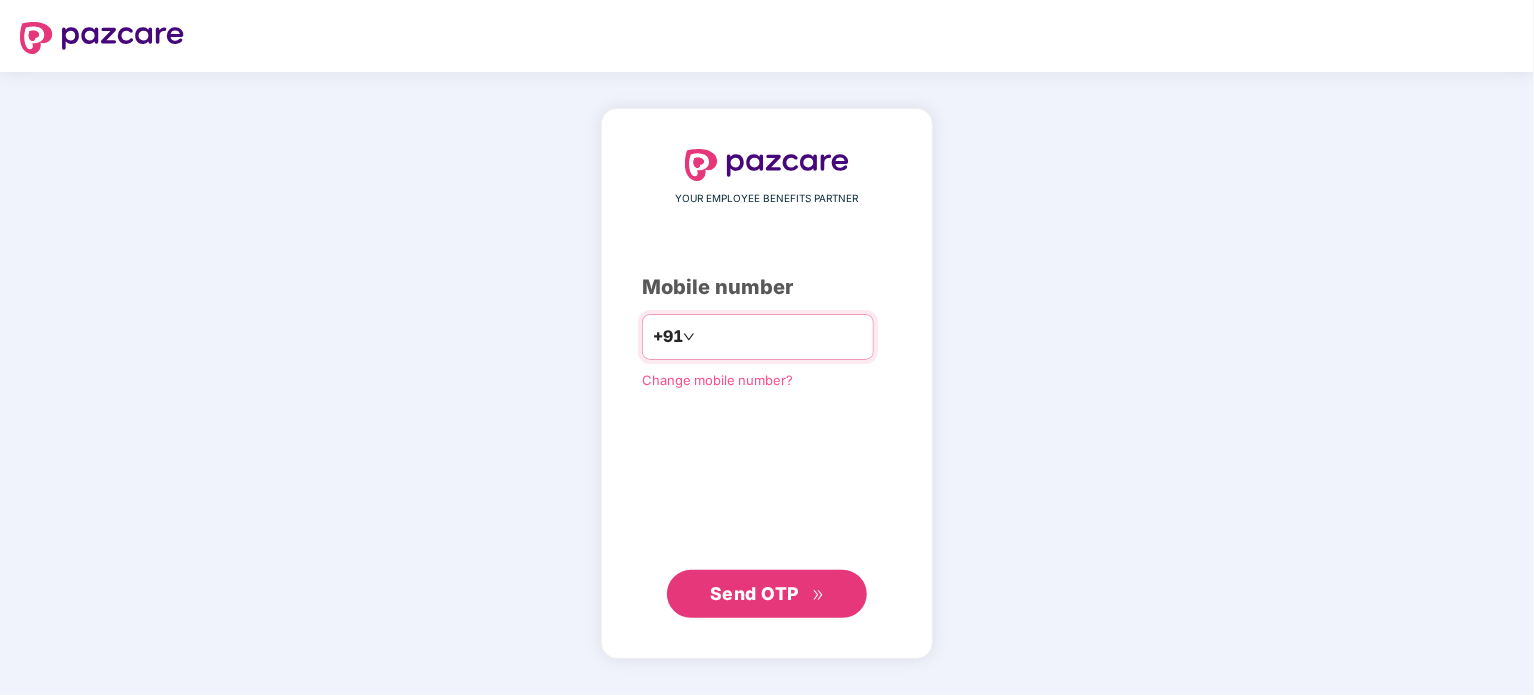 click at bounding box center (781, 337) 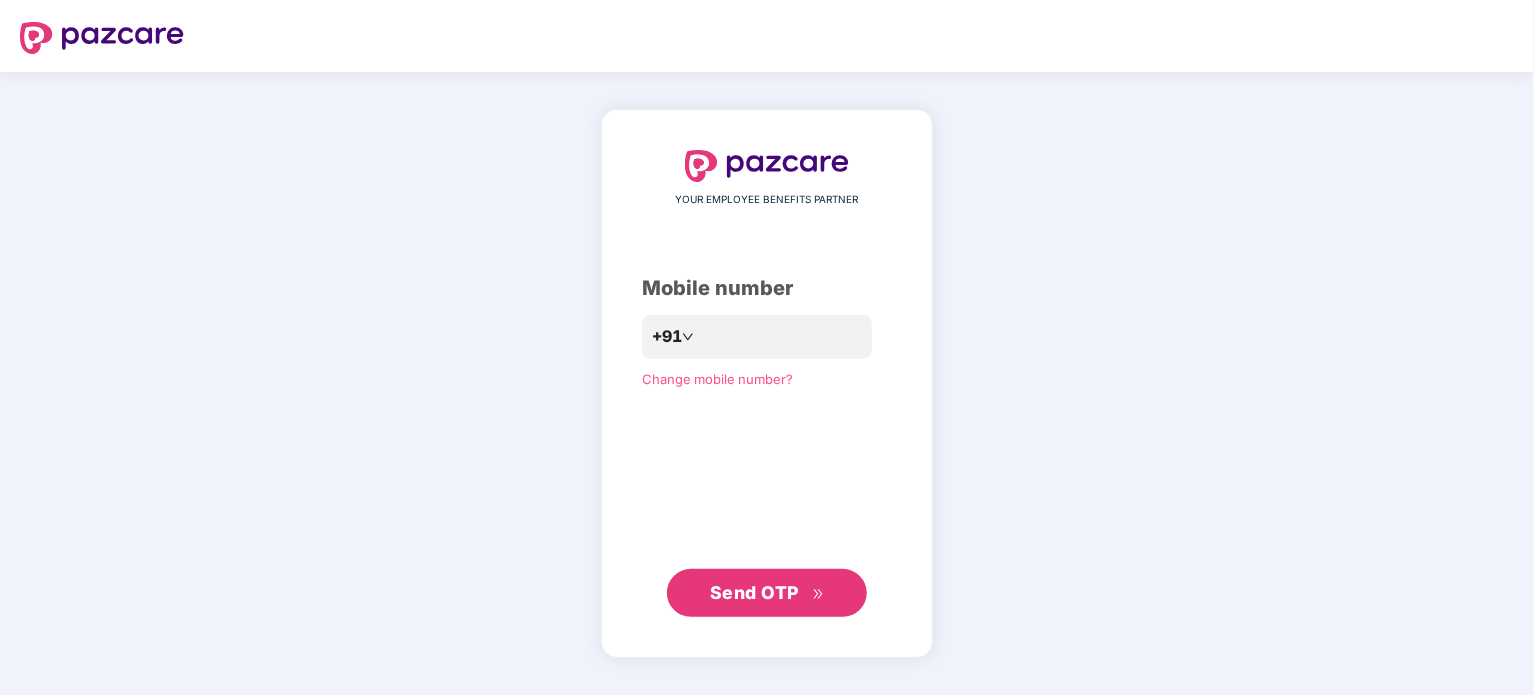 click on "Send OTP" at bounding box center (767, 593) 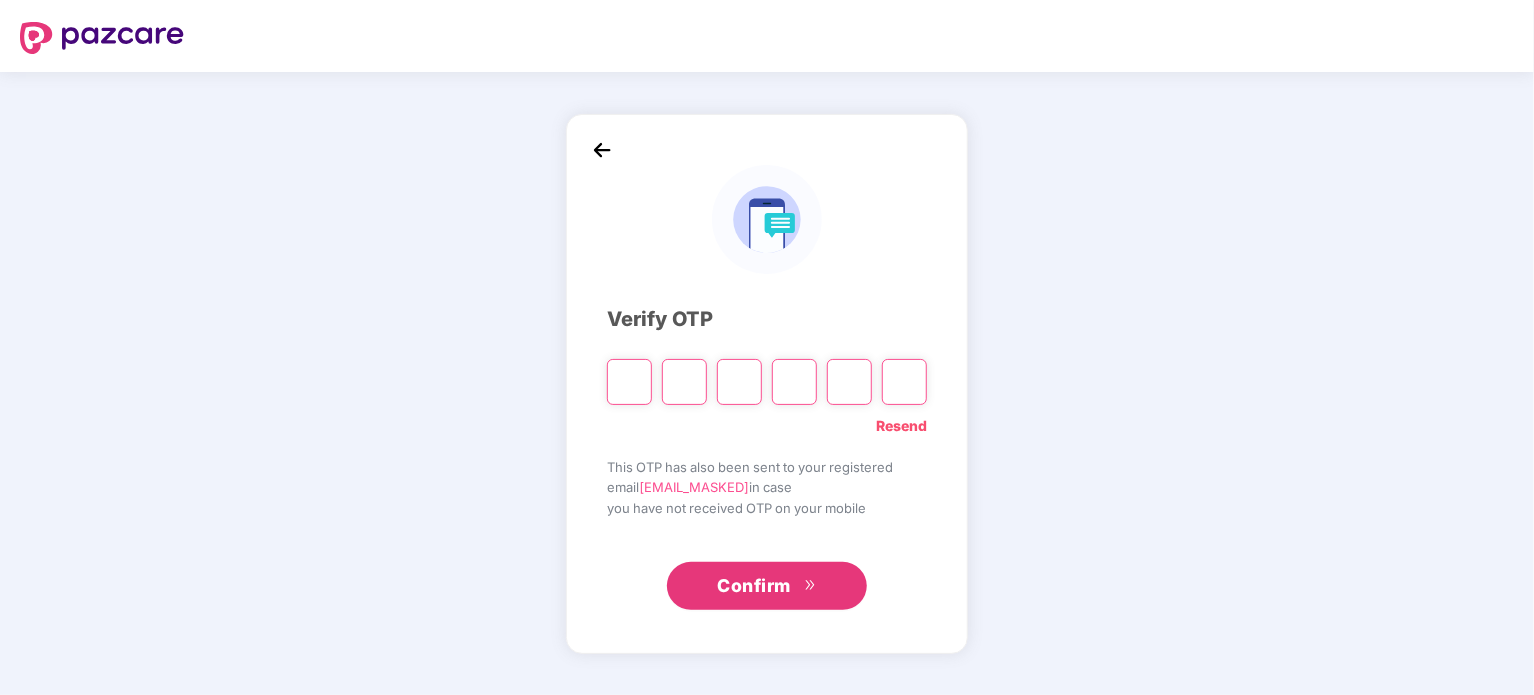 click at bounding box center (629, 382) 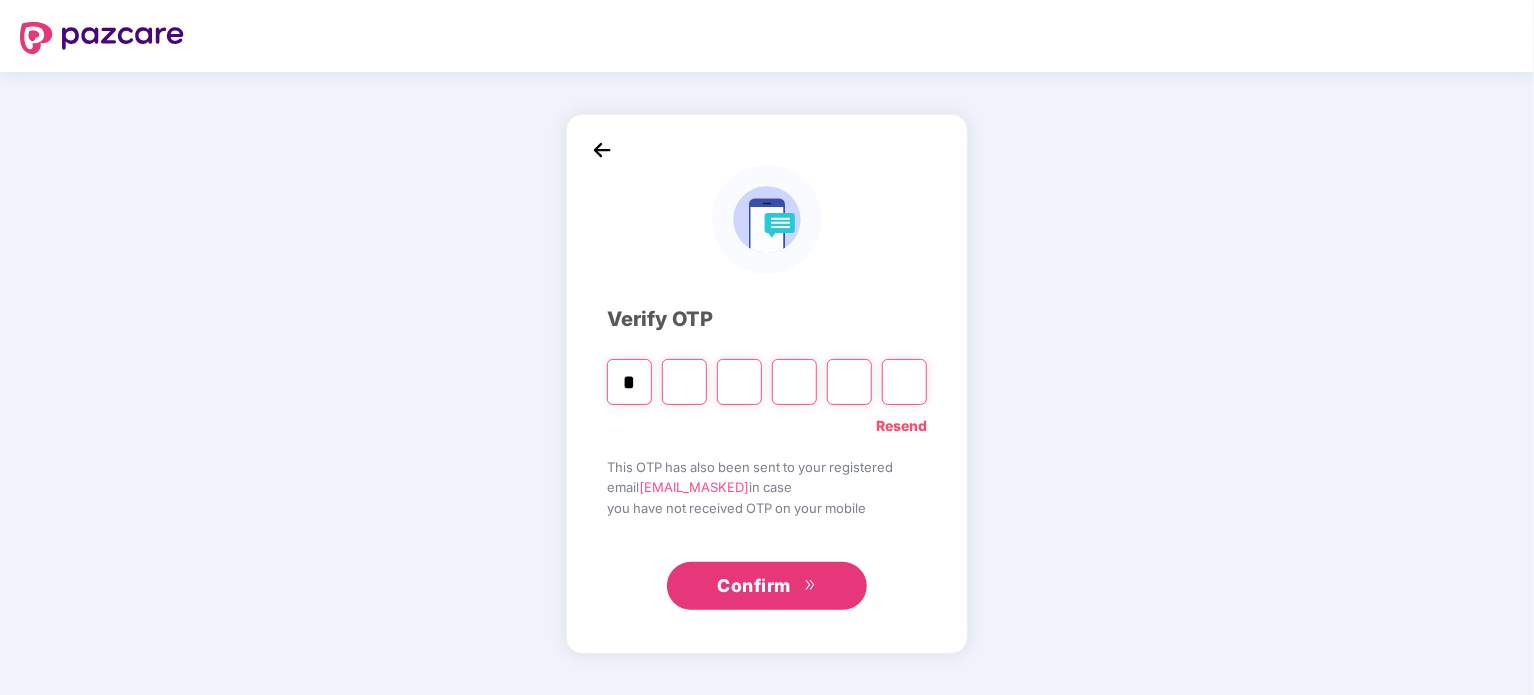 type on "*" 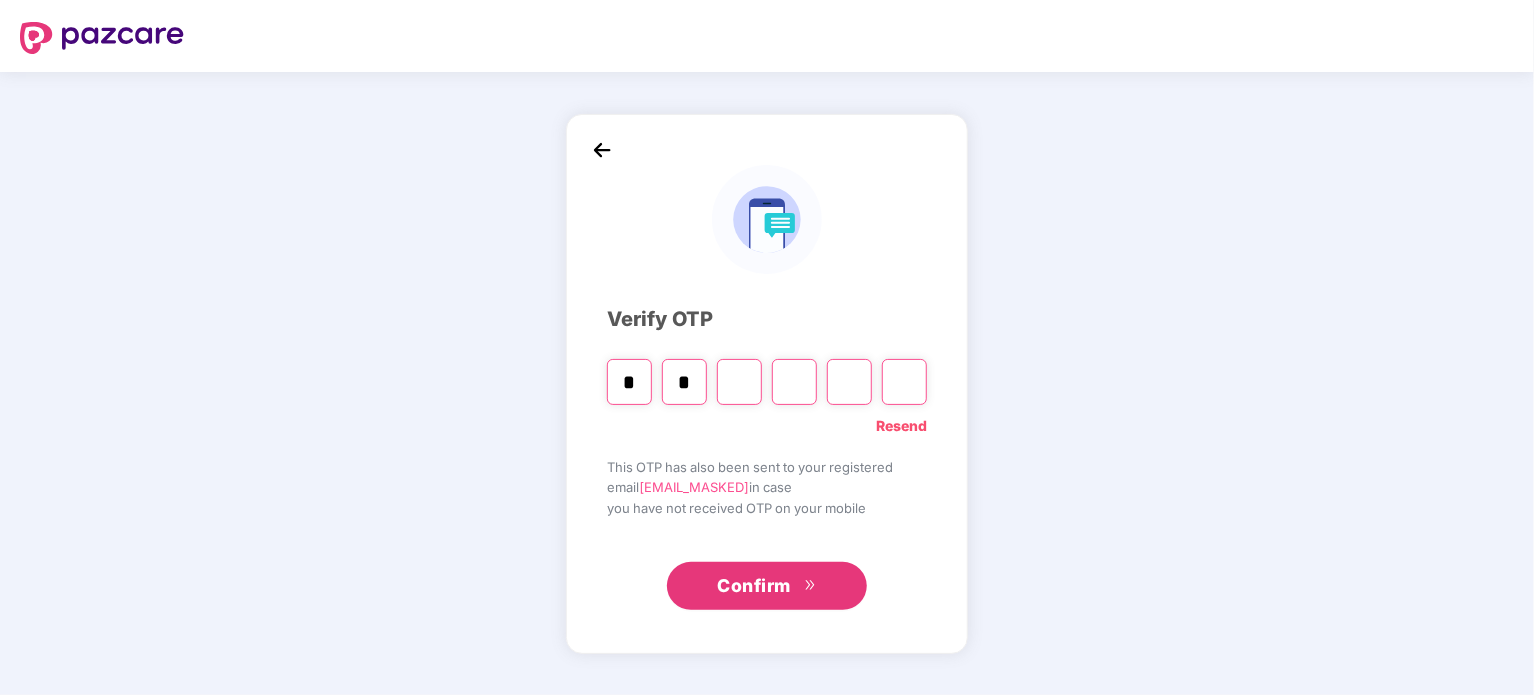 type on "*" 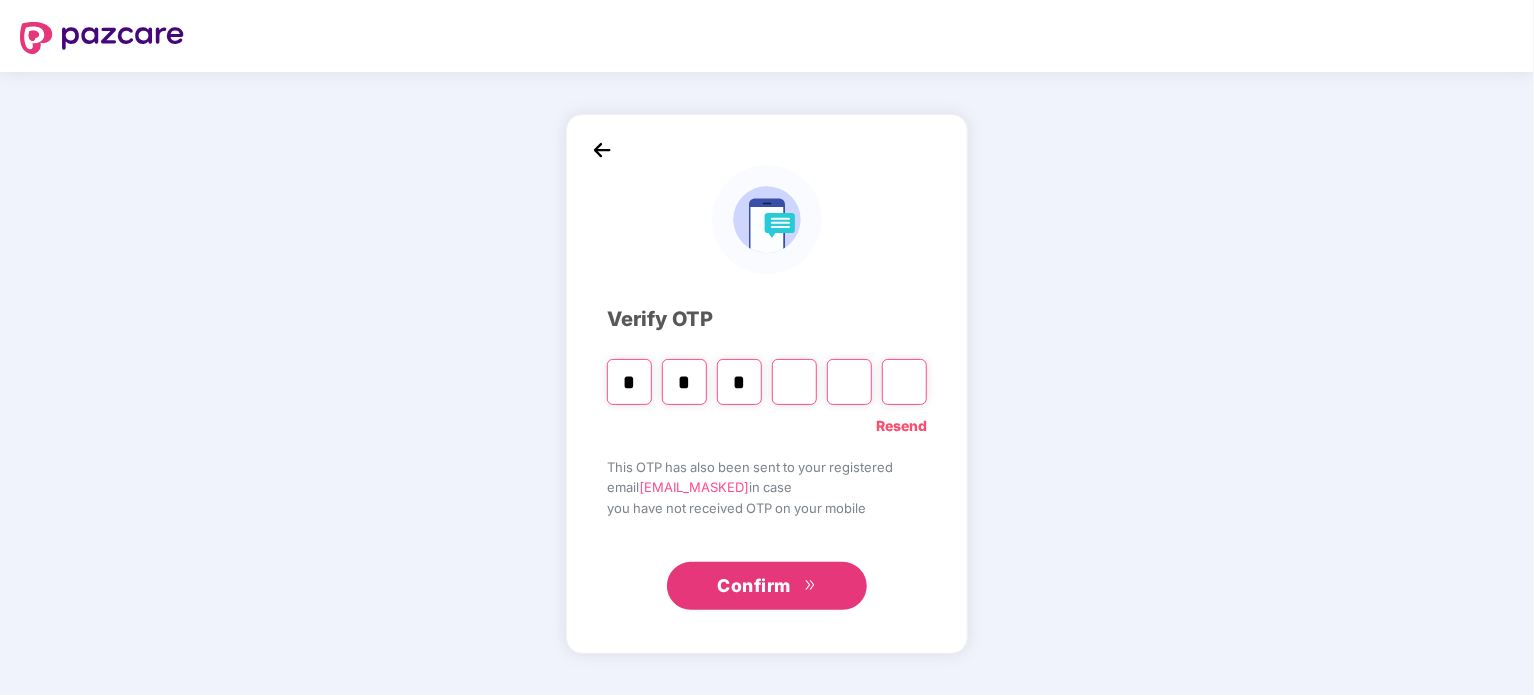 type on "*" 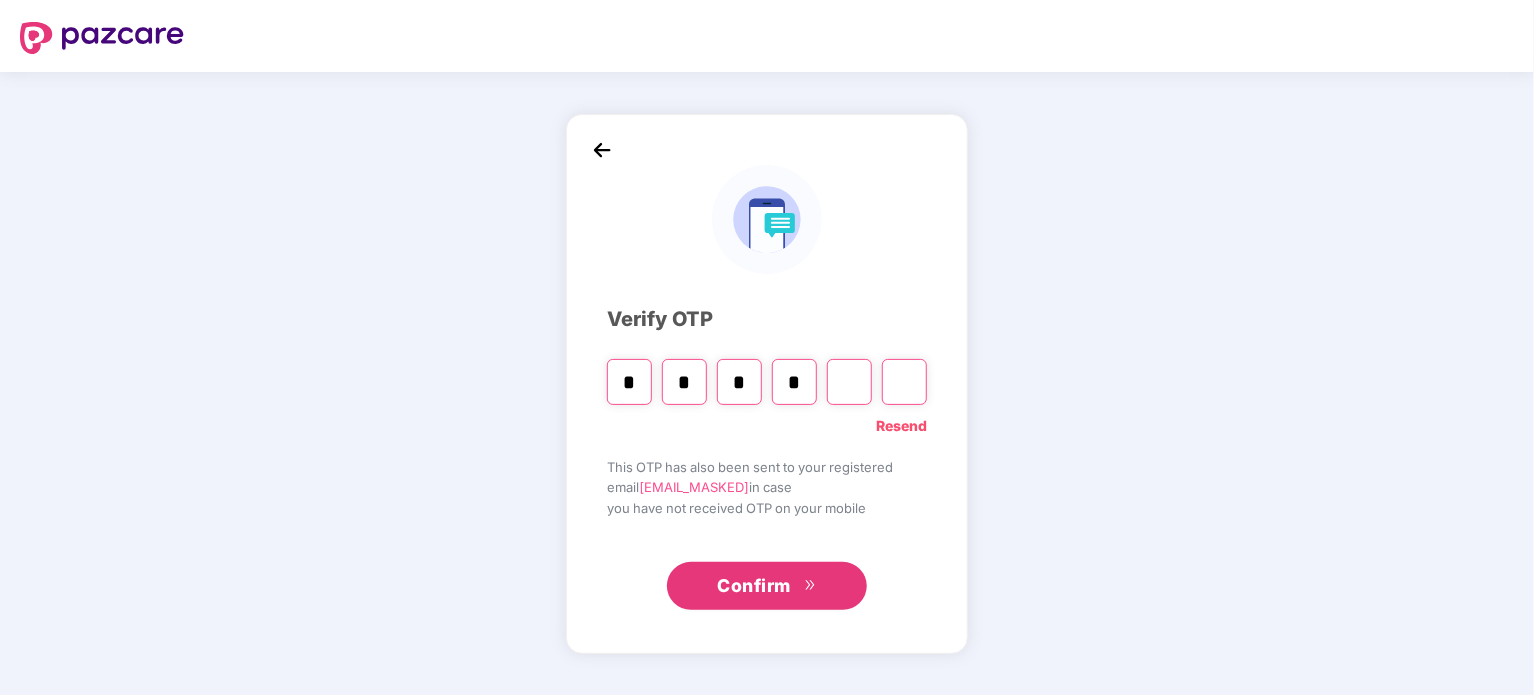 type on "*" 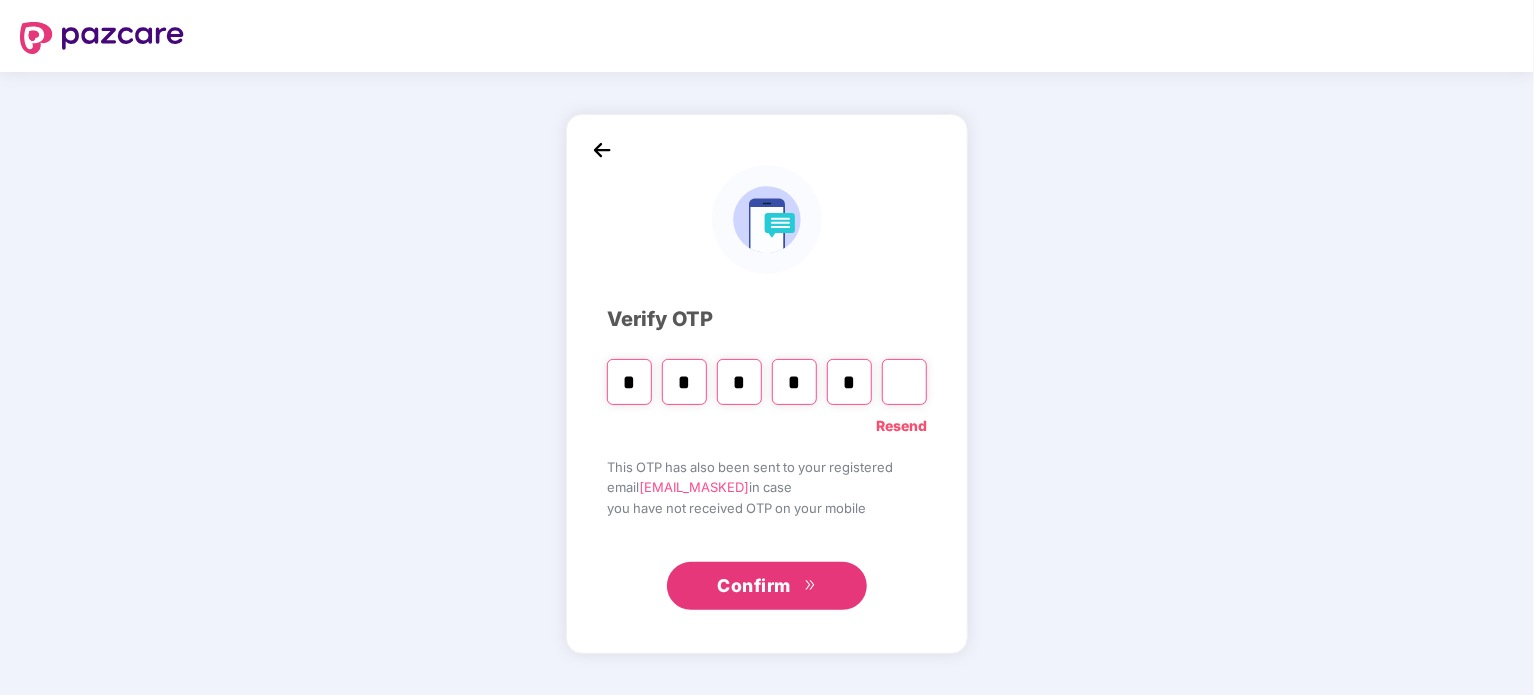 type on "*" 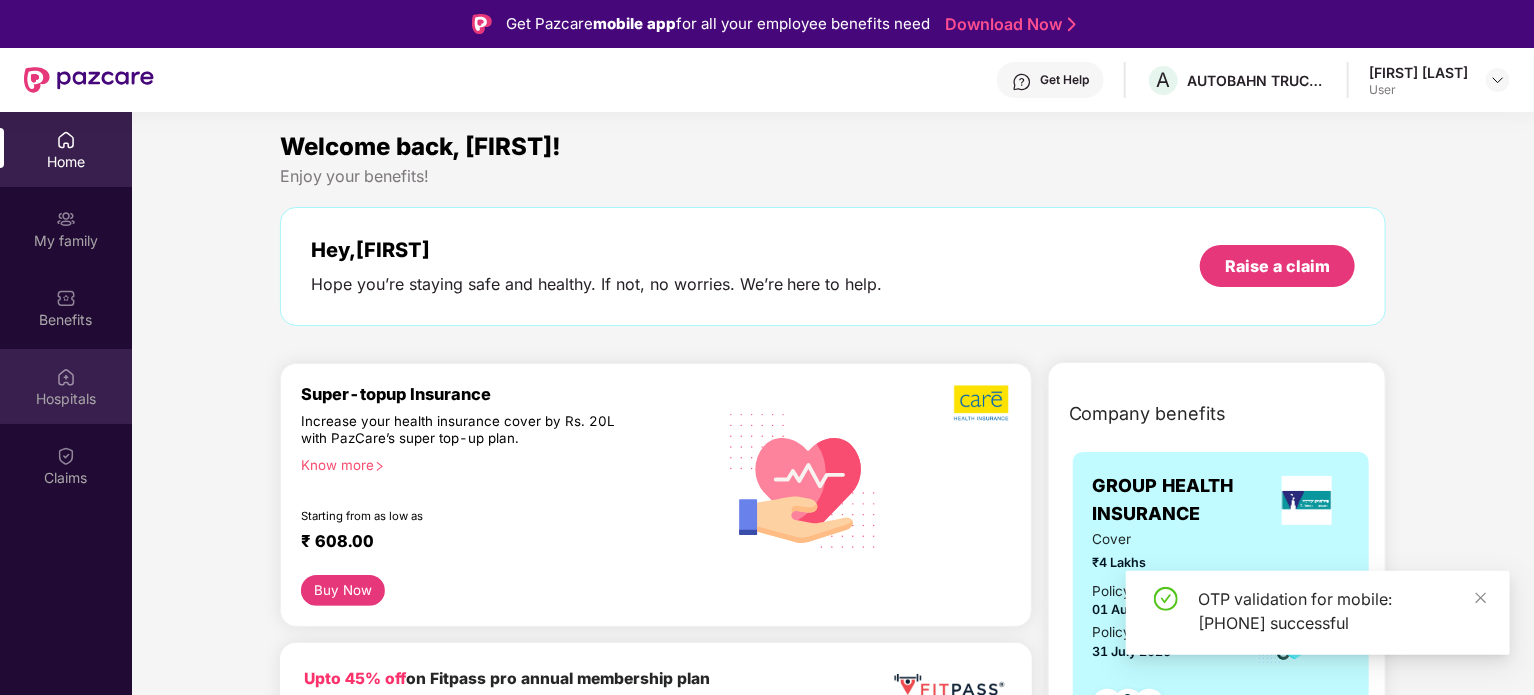 click on "Hospitals" at bounding box center (66, 399) 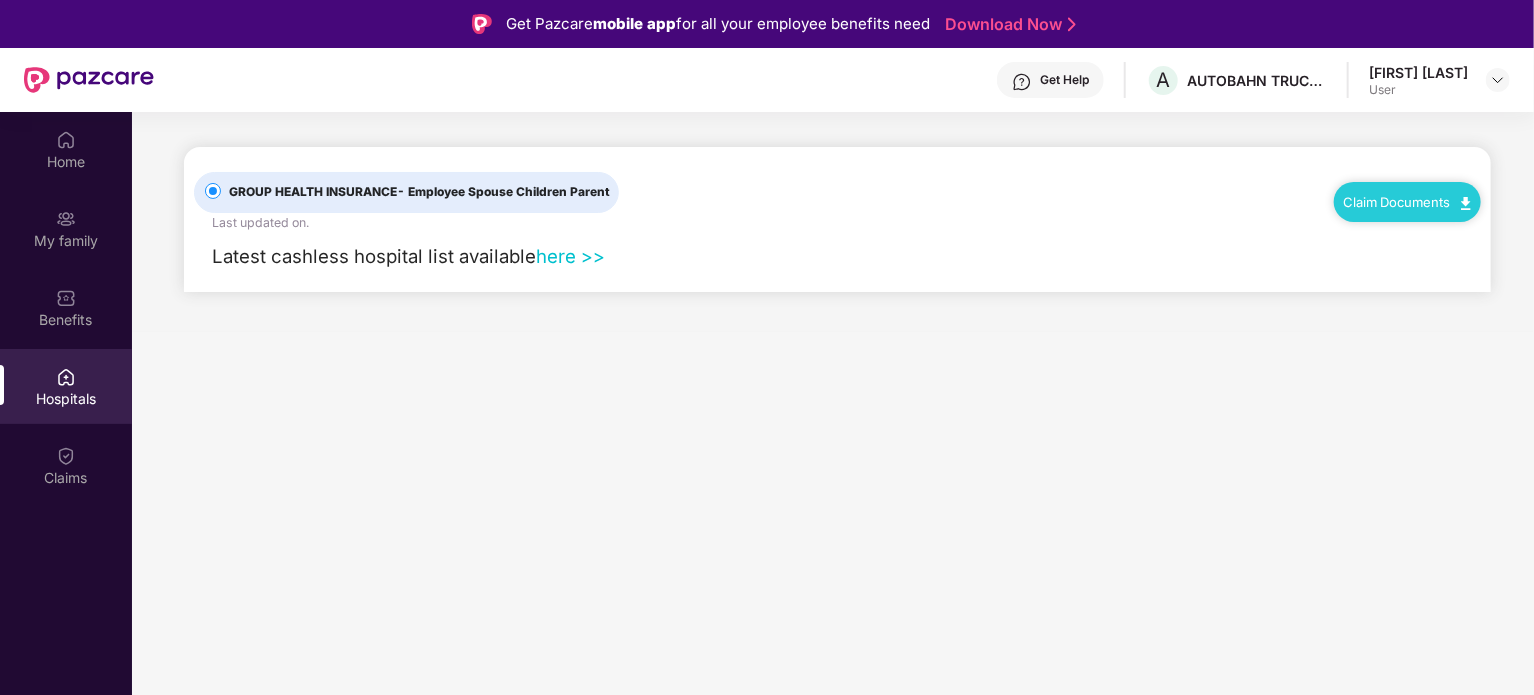 click on "here >>" at bounding box center (570, 256) 